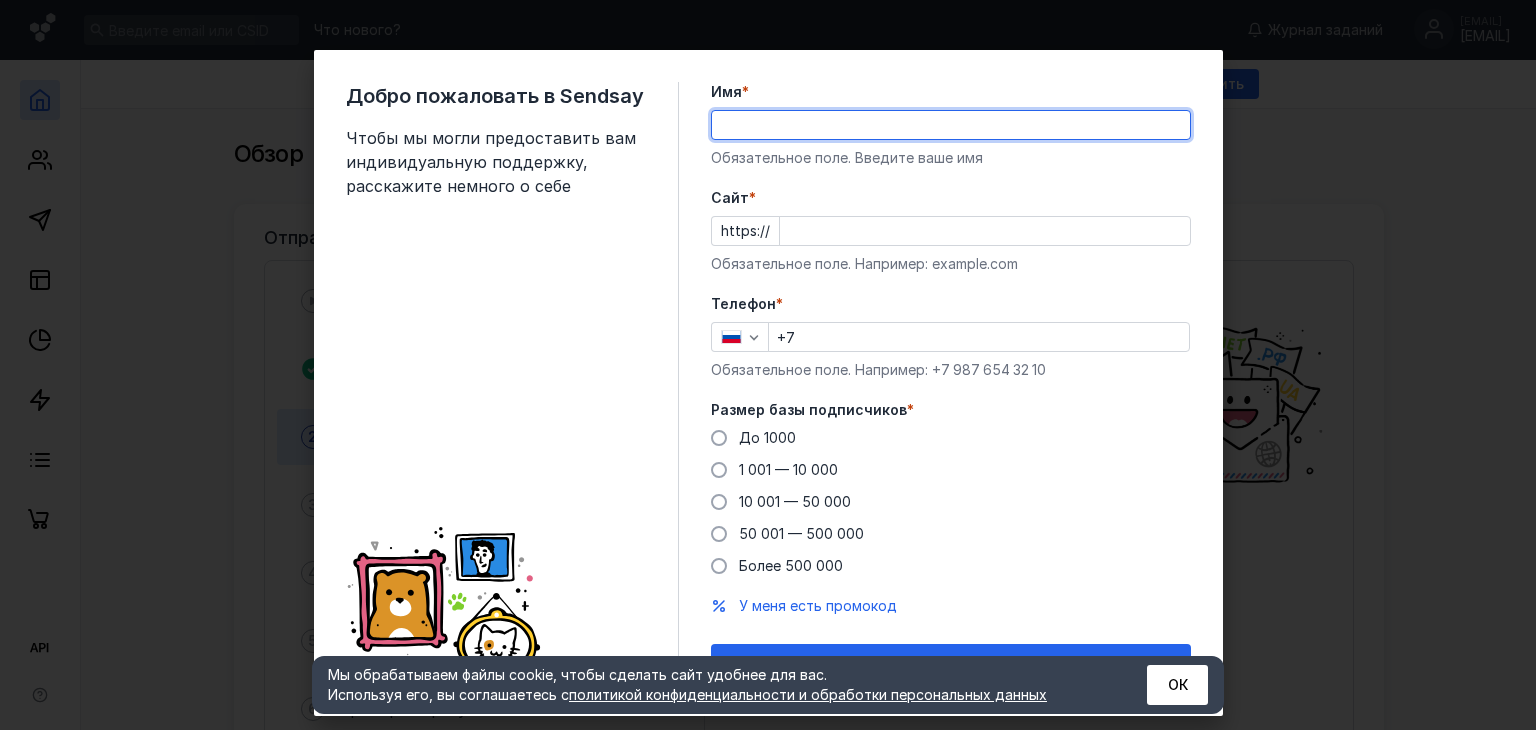 scroll, scrollTop: 0, scrollLeft: 0, axis: both 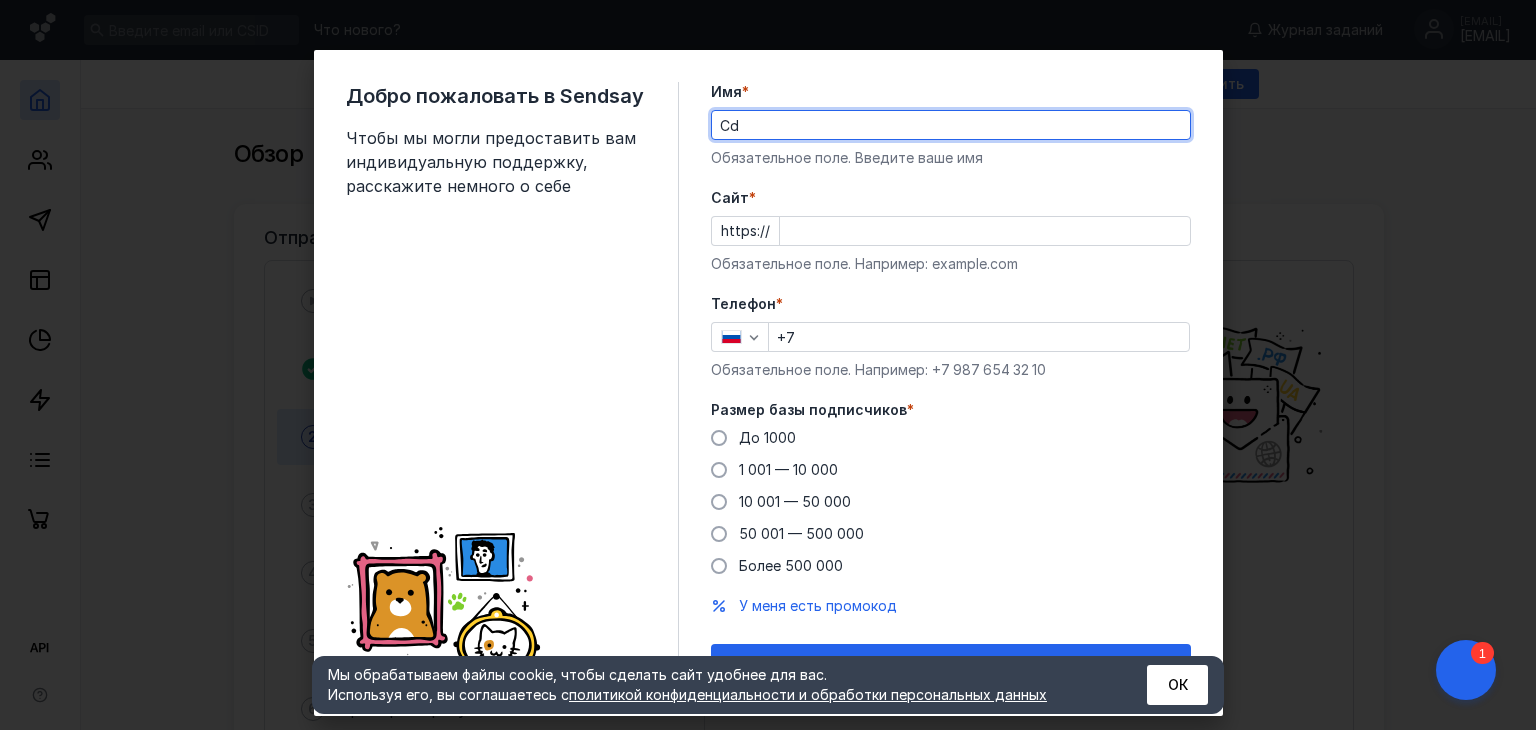 type on "C" 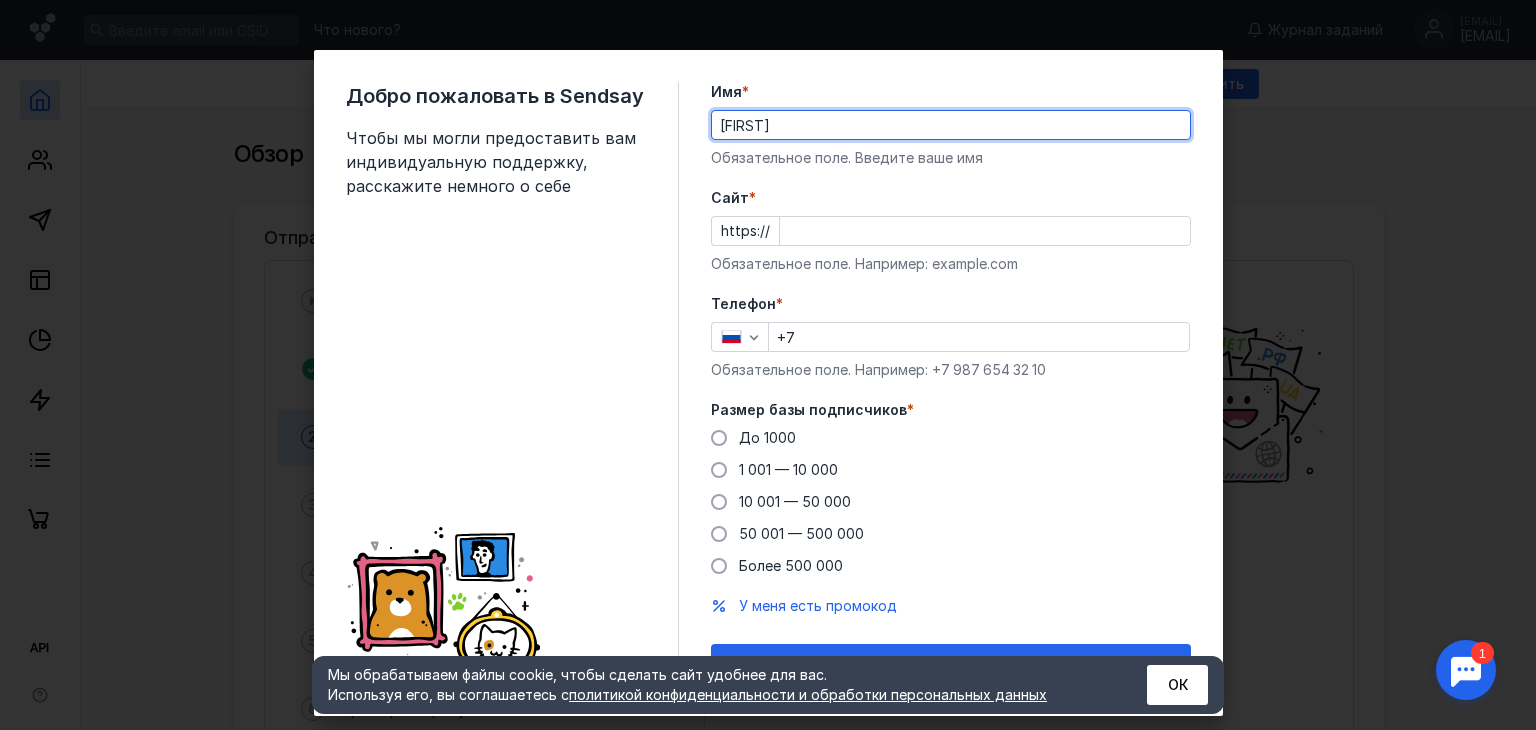 type on "[FIRST]" 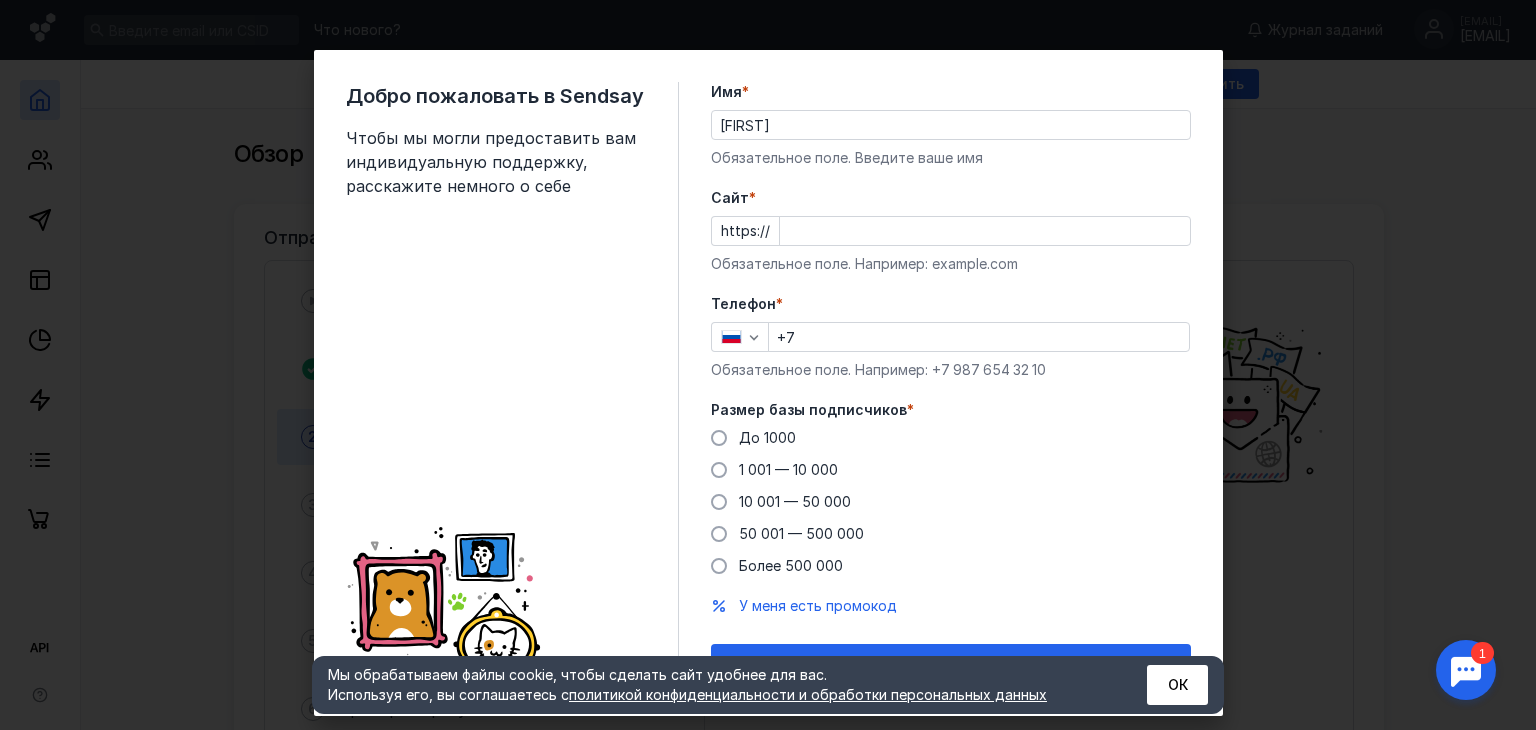 click at bounding box center (985, 231) 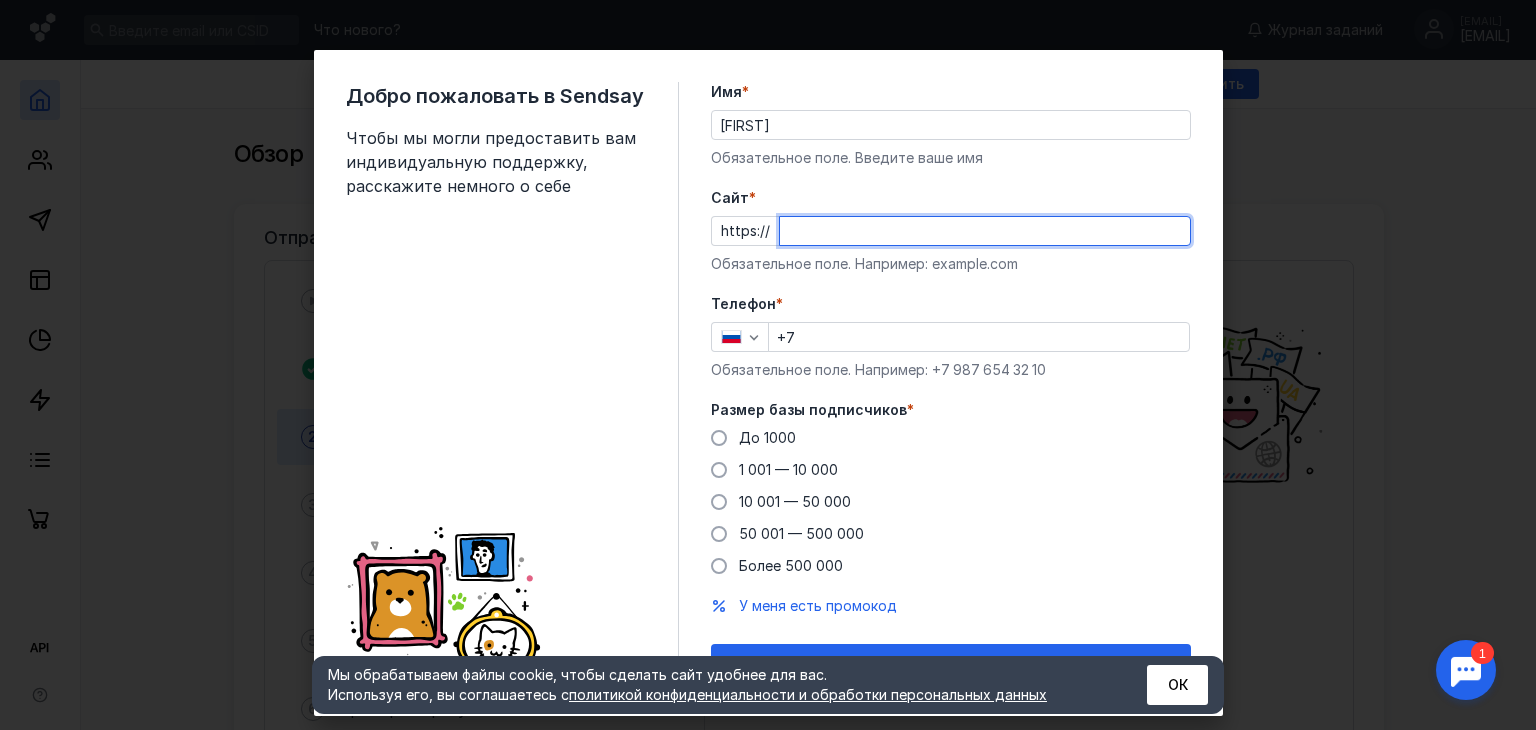click on "Cайт  *" at bounding box center (985, 231) 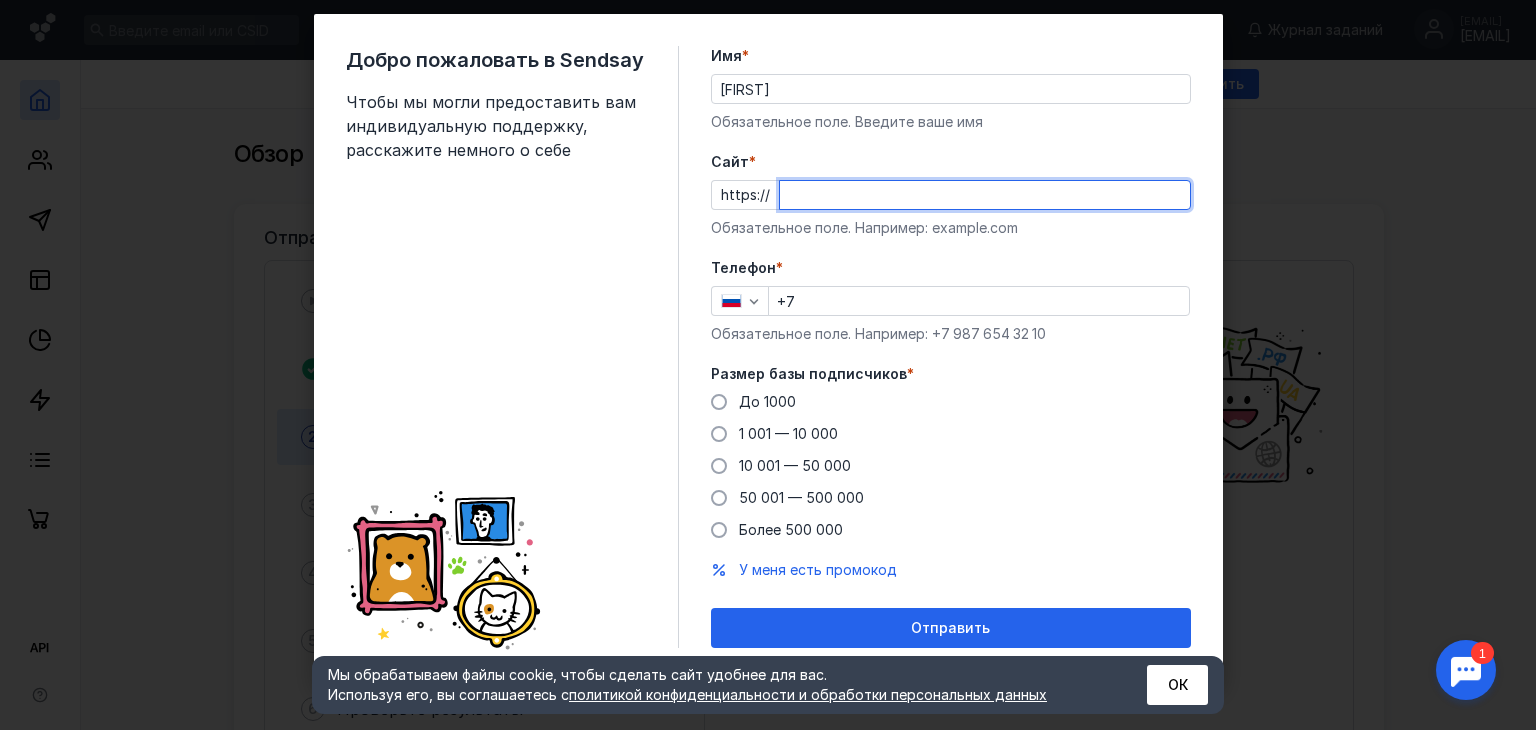 type on "ь" 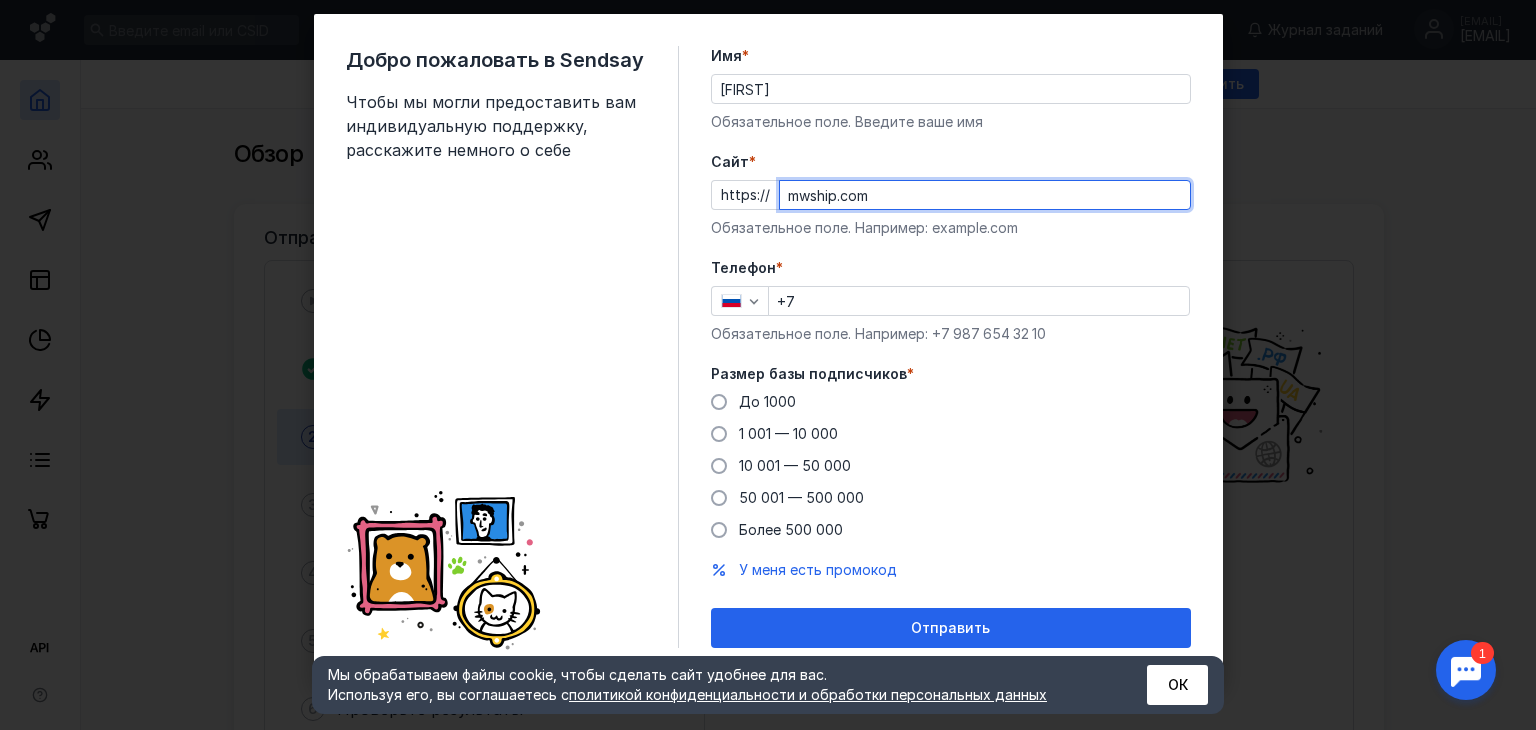 type on "mwship.com" 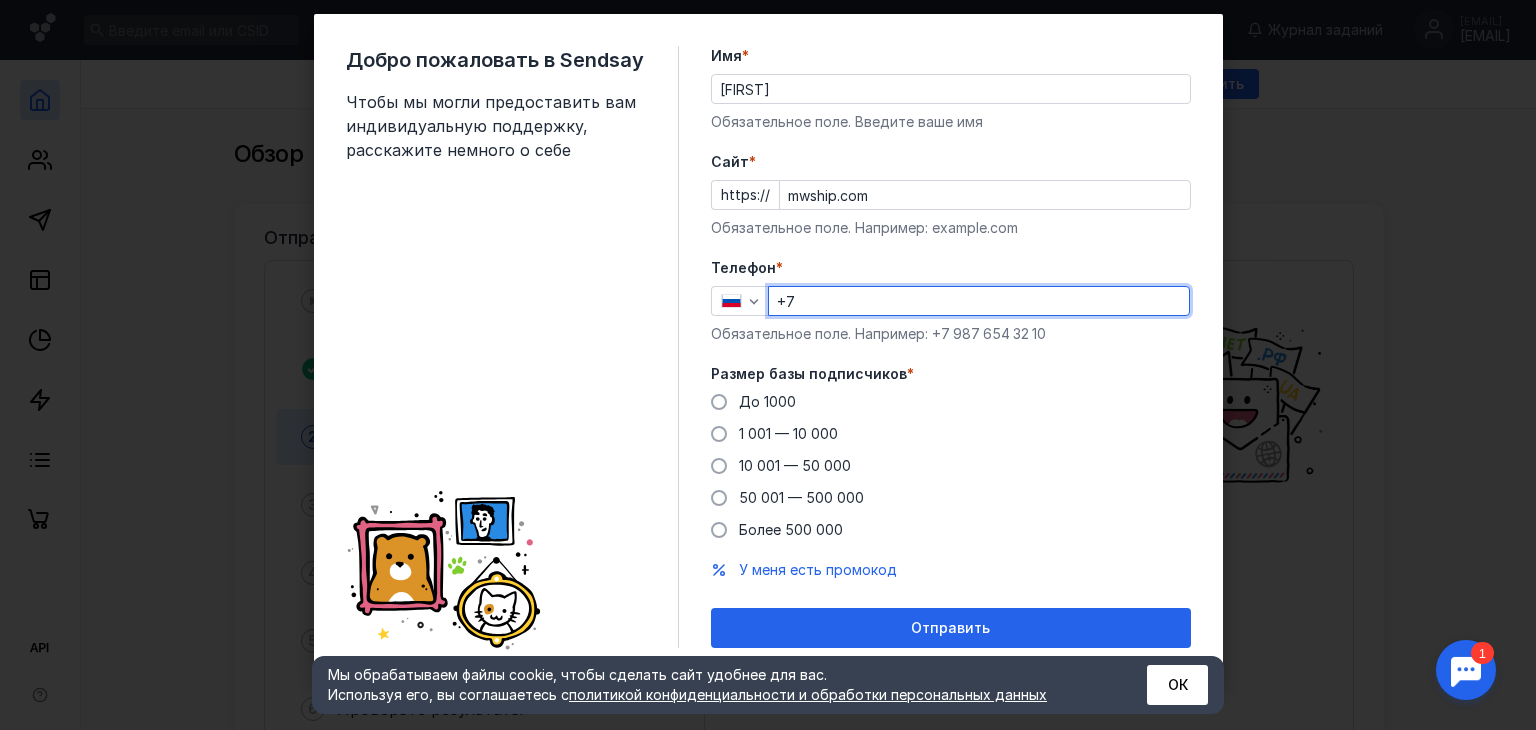 click on "+7" at bounding box center [979, 301] 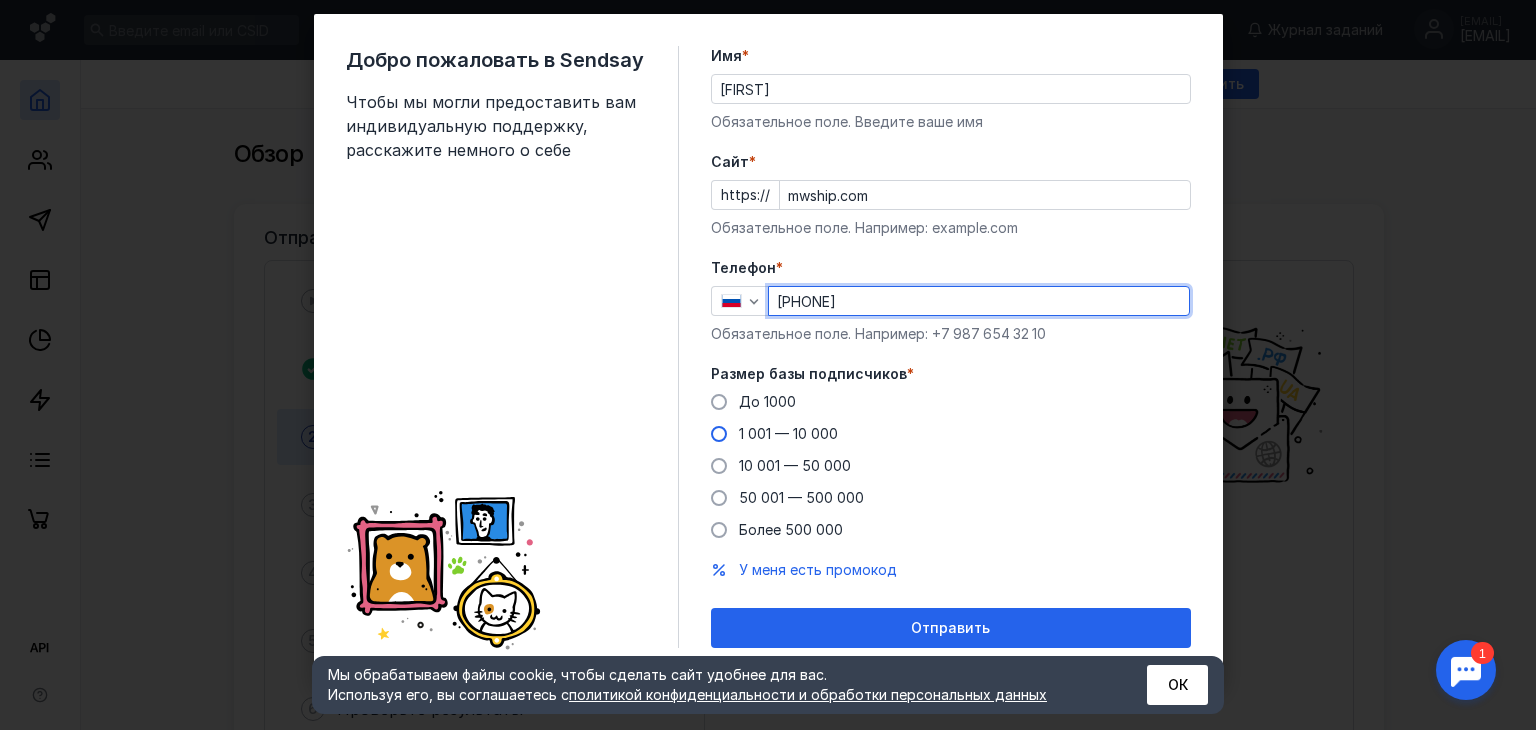 type on "[PHONE]" 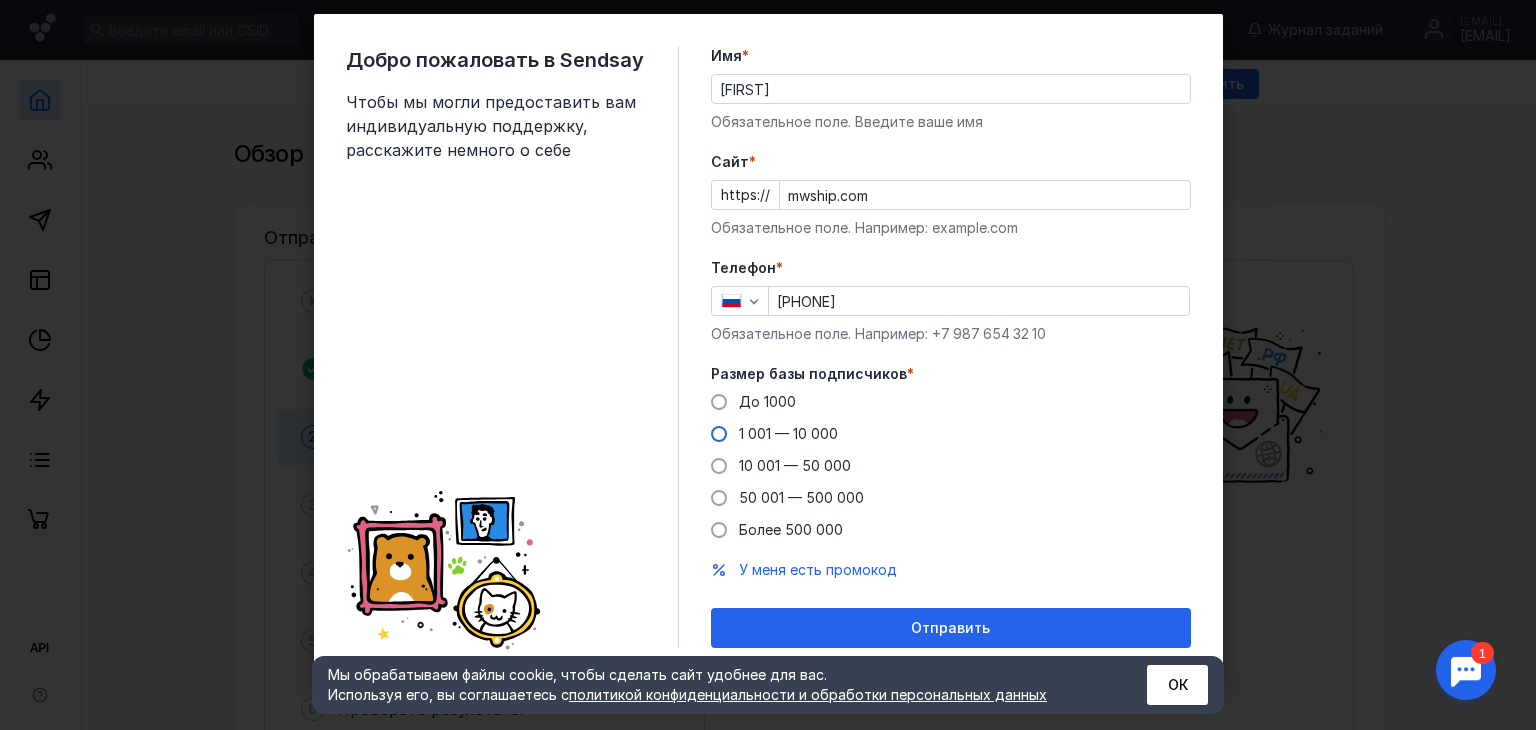 click at bounding box center (719, 434) 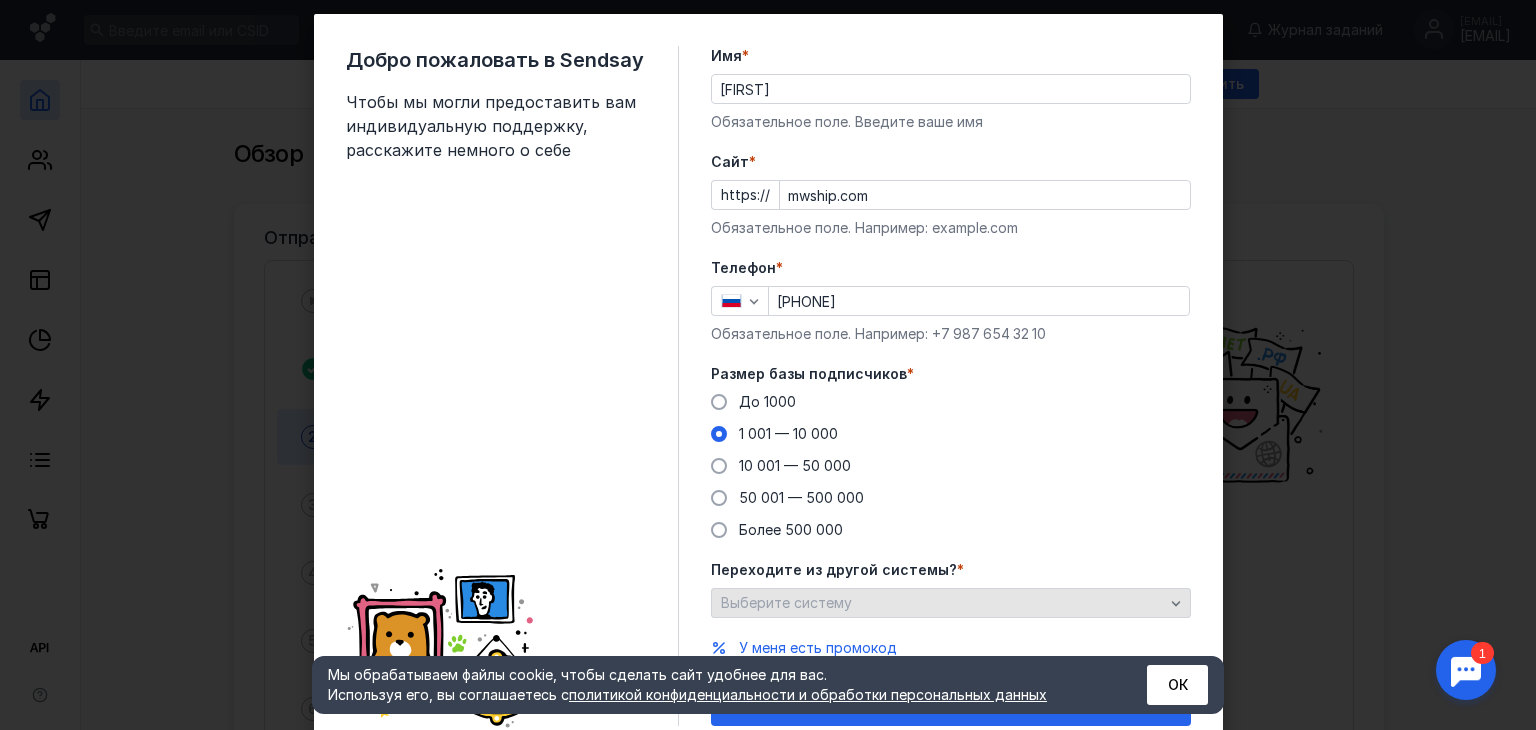 click on "Выберите систему" at bounding box center [942, 603] 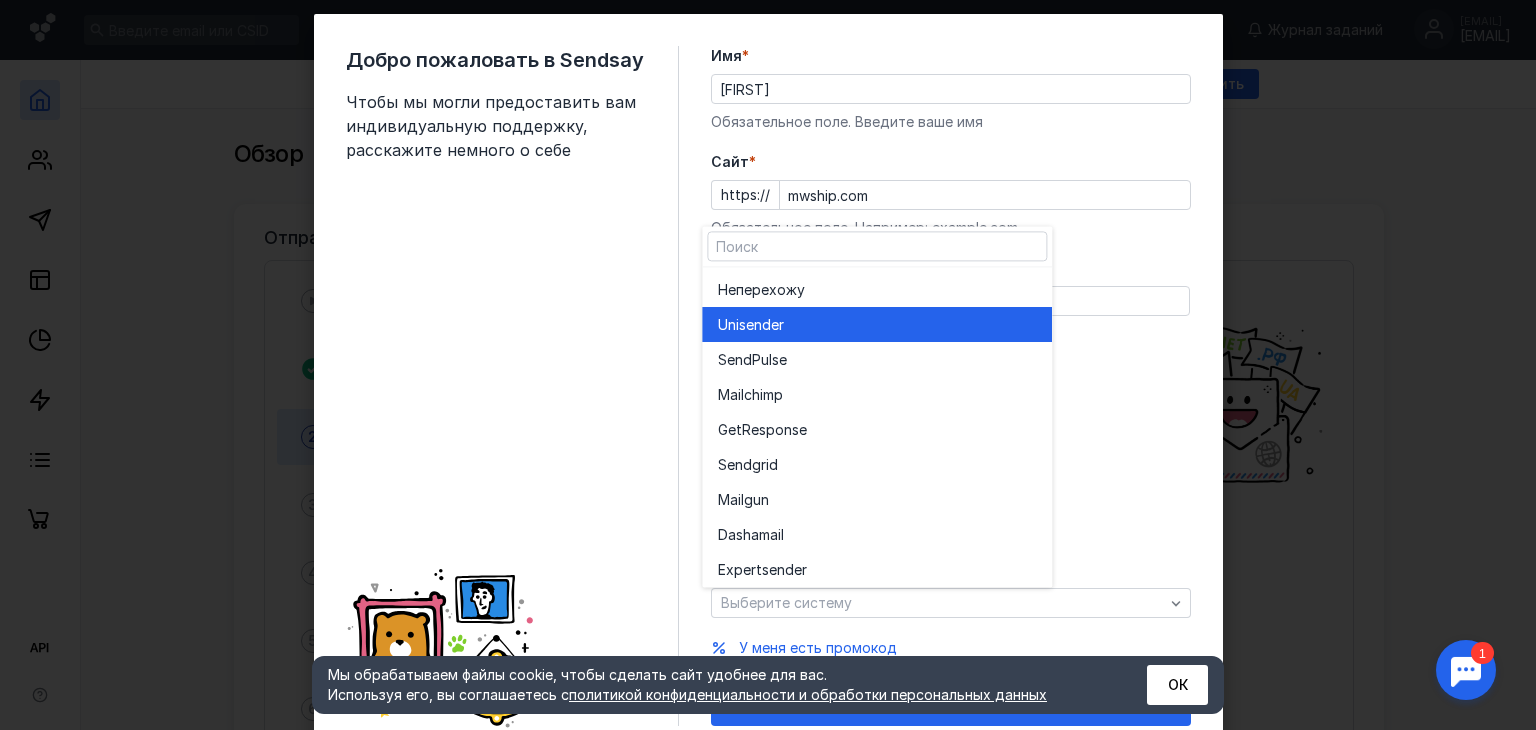 click on "Unisende r" at bounding box center (877, 324) 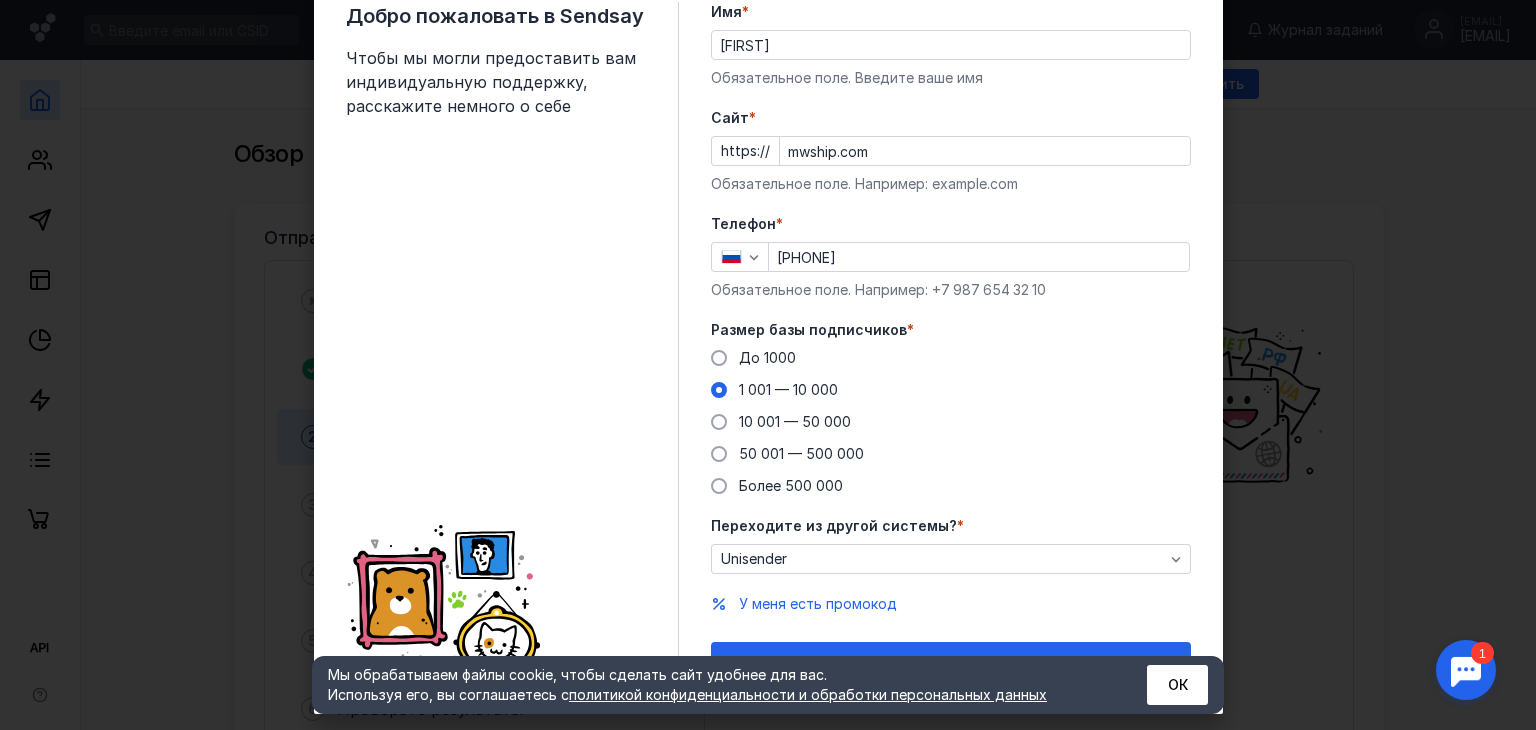 scroll, scrollTop: 114, scrollLeft: 0, axis: vertical 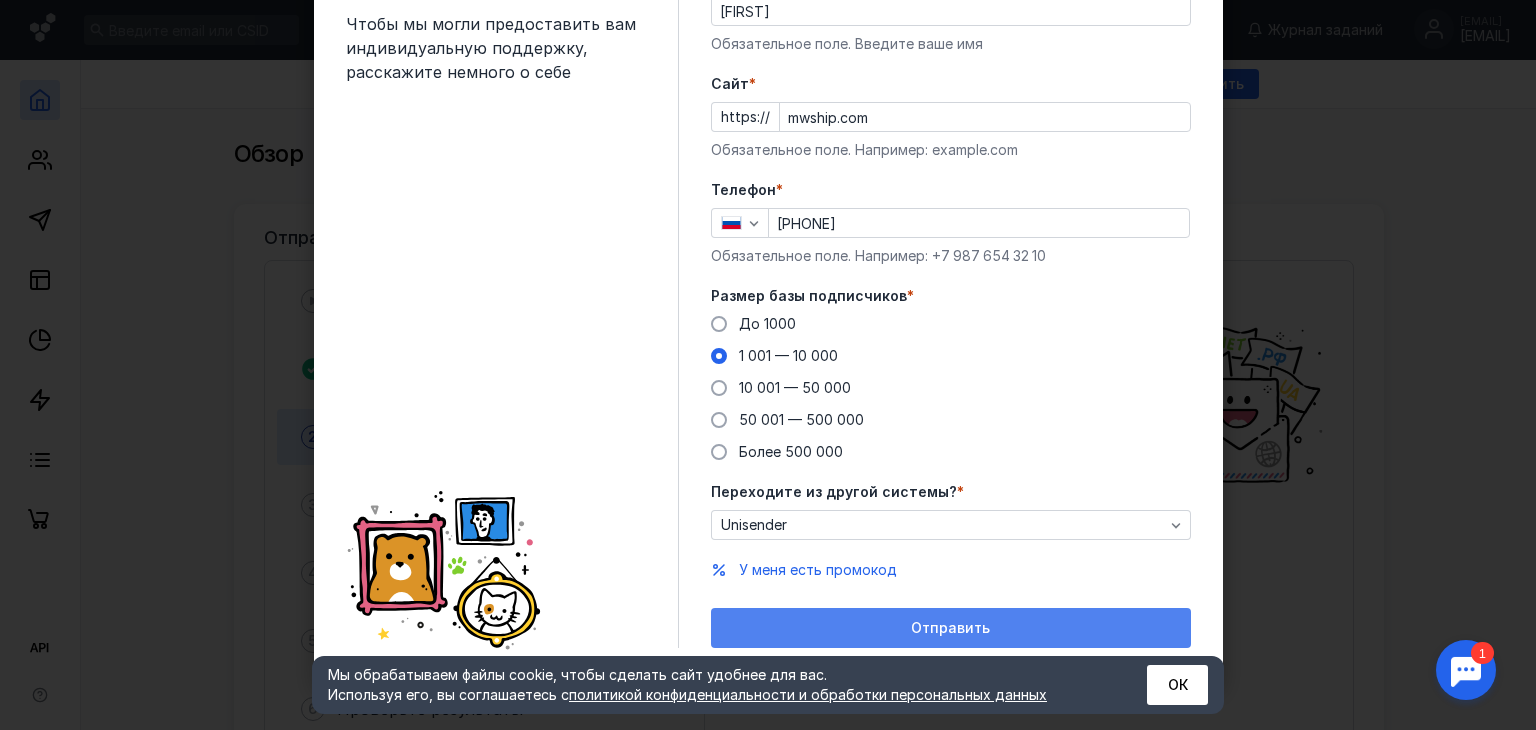 click on "Отправить" at bounding box center [950, 628] 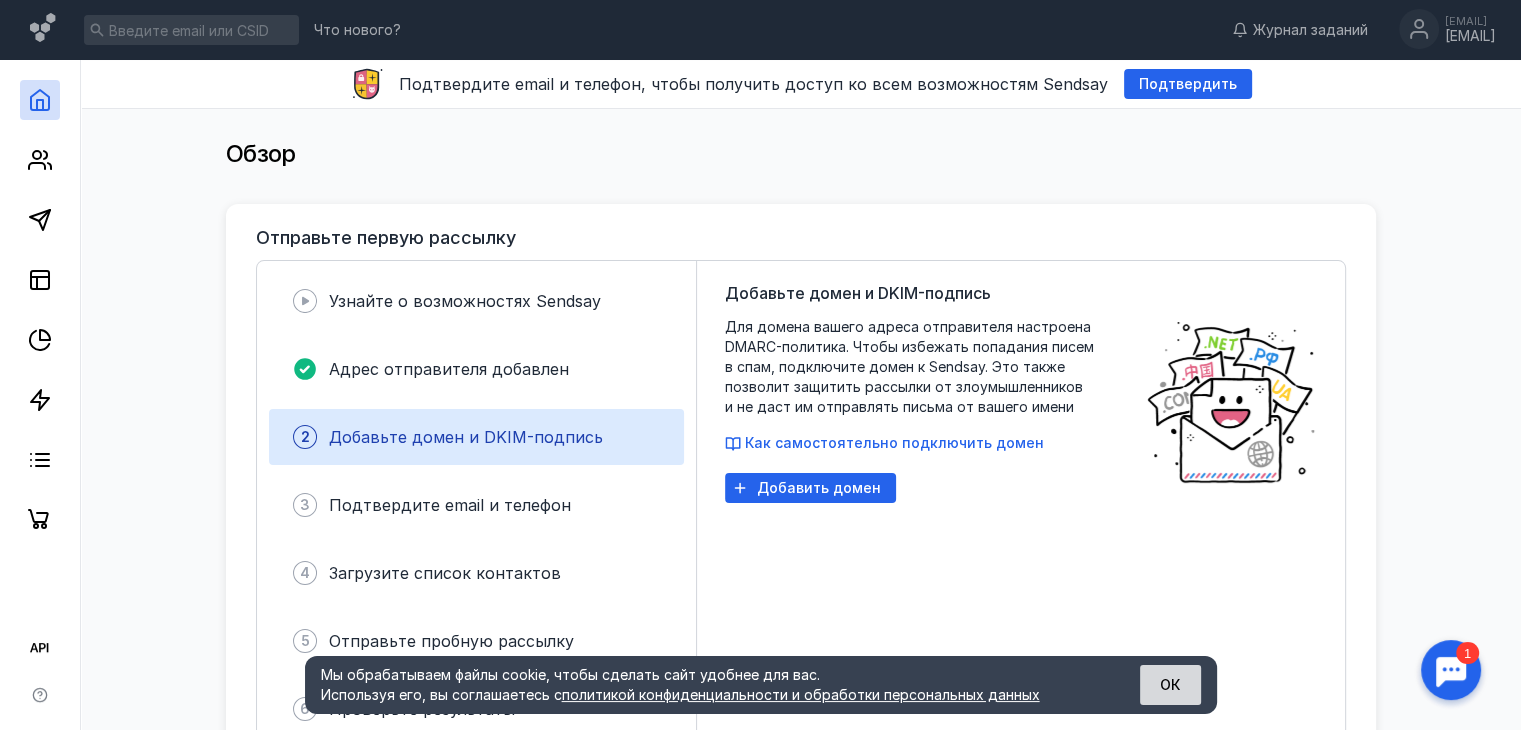 click on "ОК" at bounding box center [1170, 685] 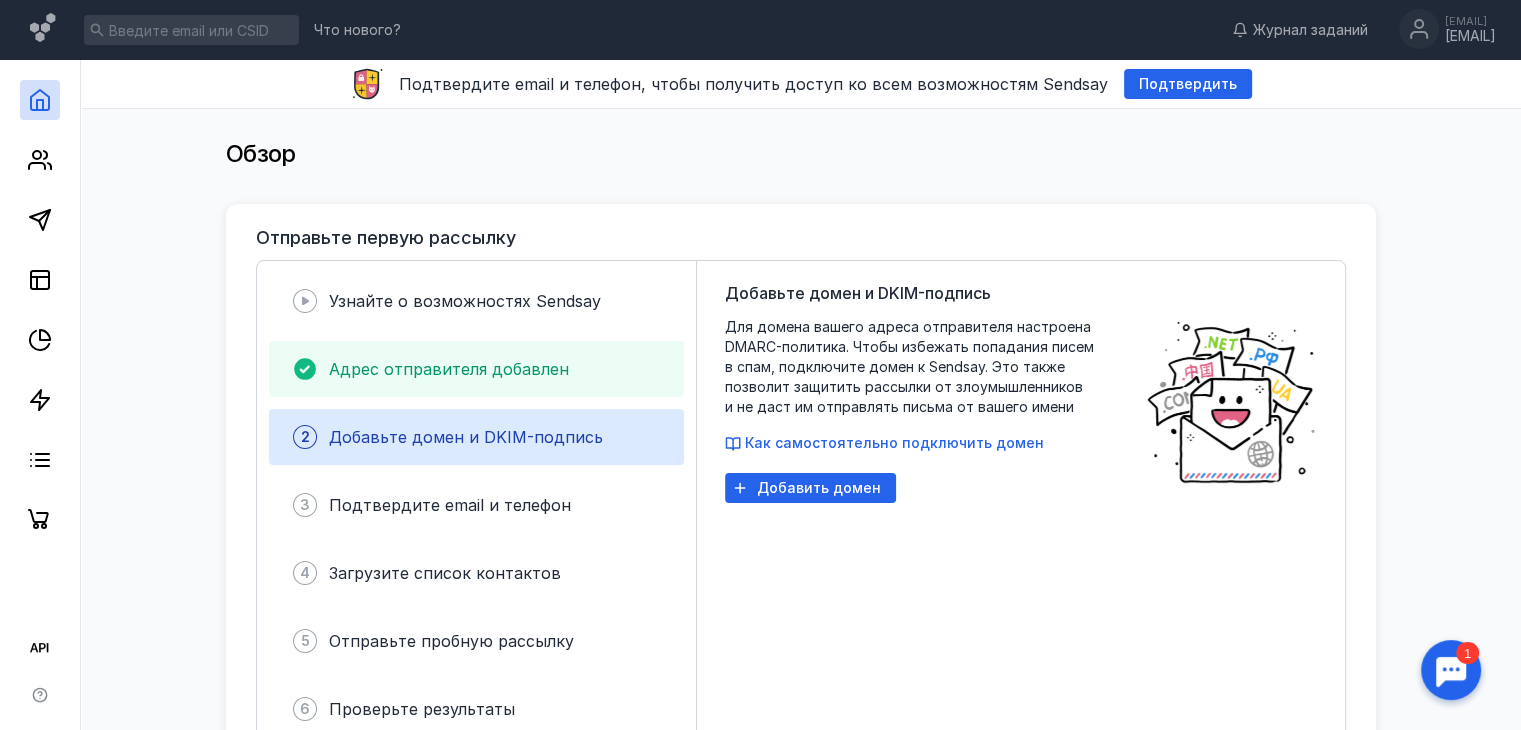 click on "Адрес отправителя добавлен" at bounding box center [449, 369] 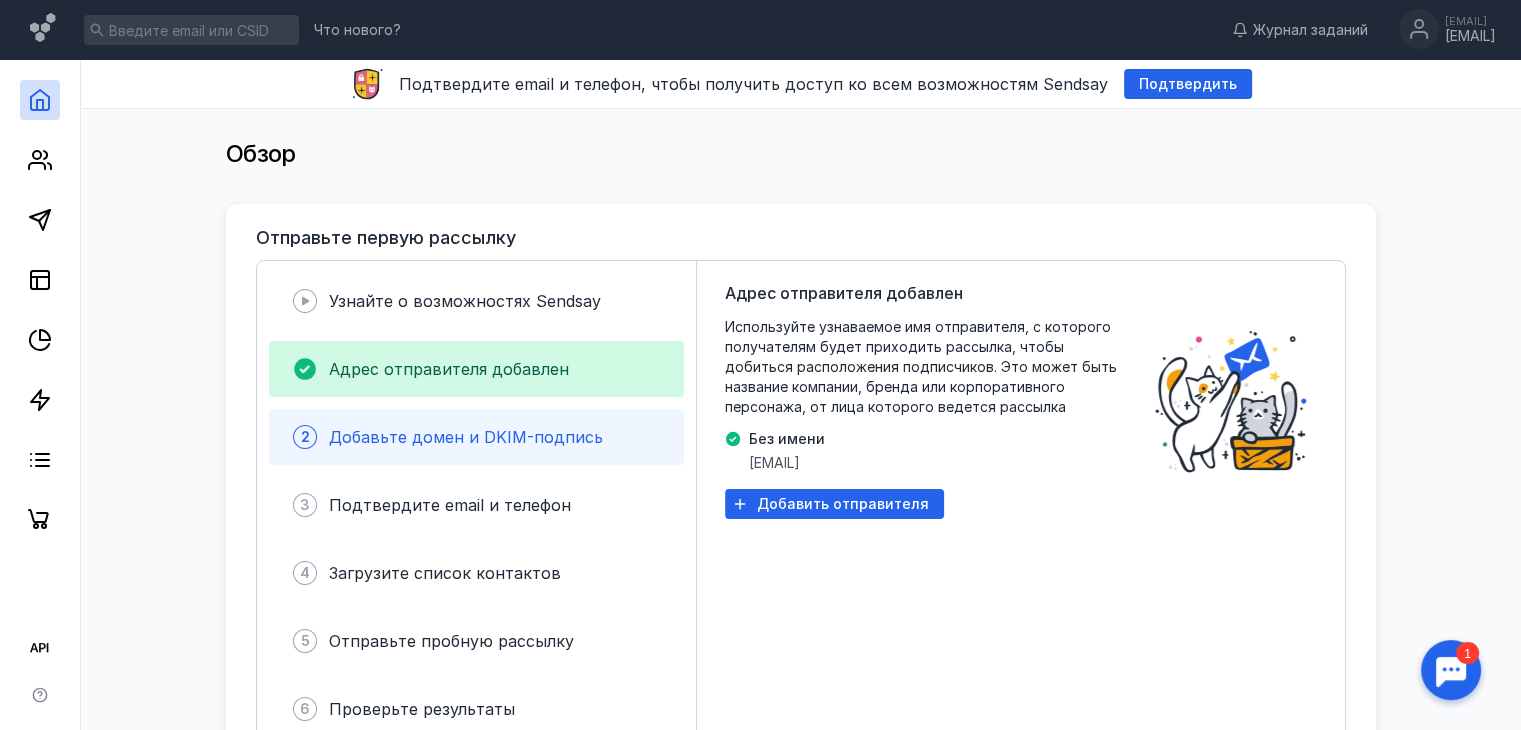 click on "Добавьте домен и DKIM-подпись" at bounding box center (466, 437) 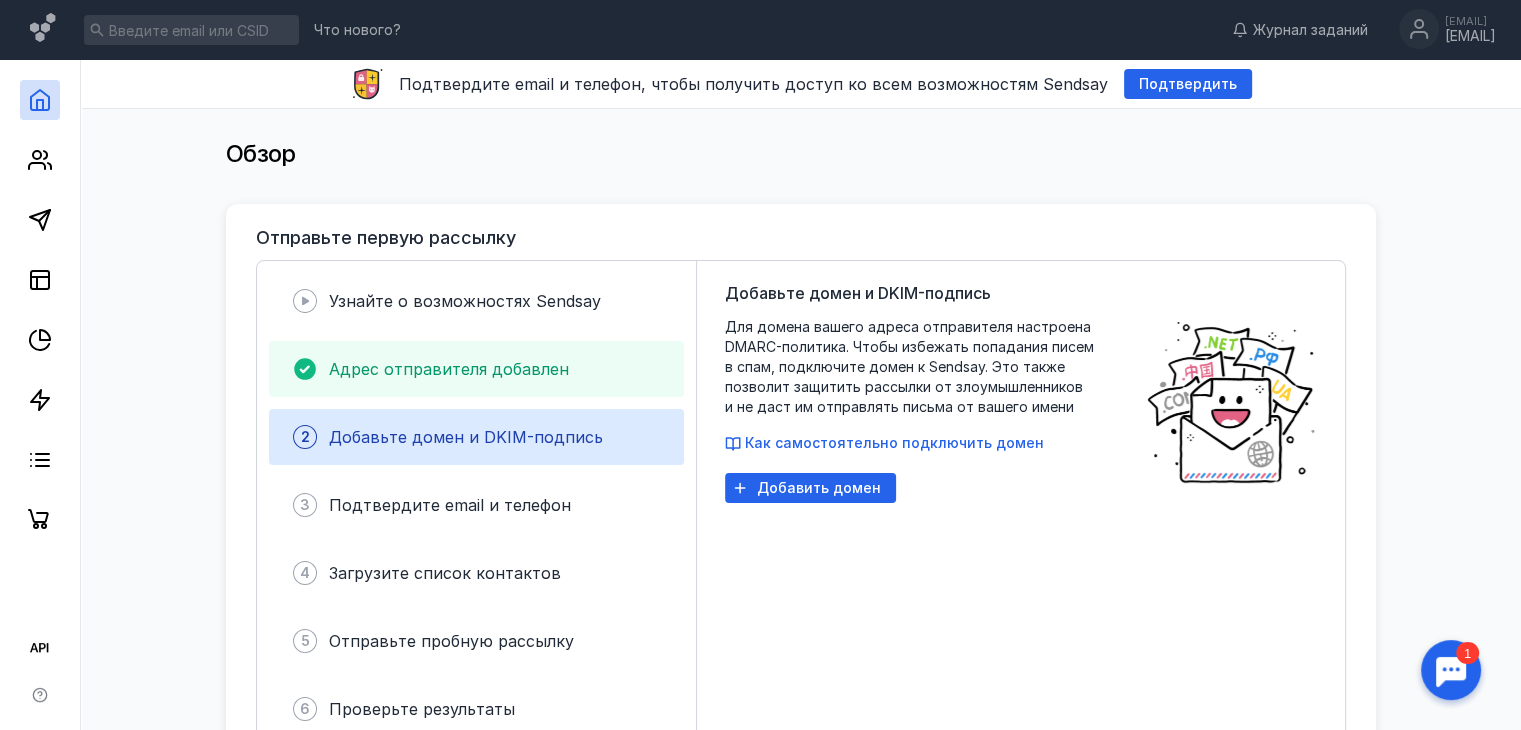 click on "Адрес отправителя добавлен" at bounding box center [476, 369] 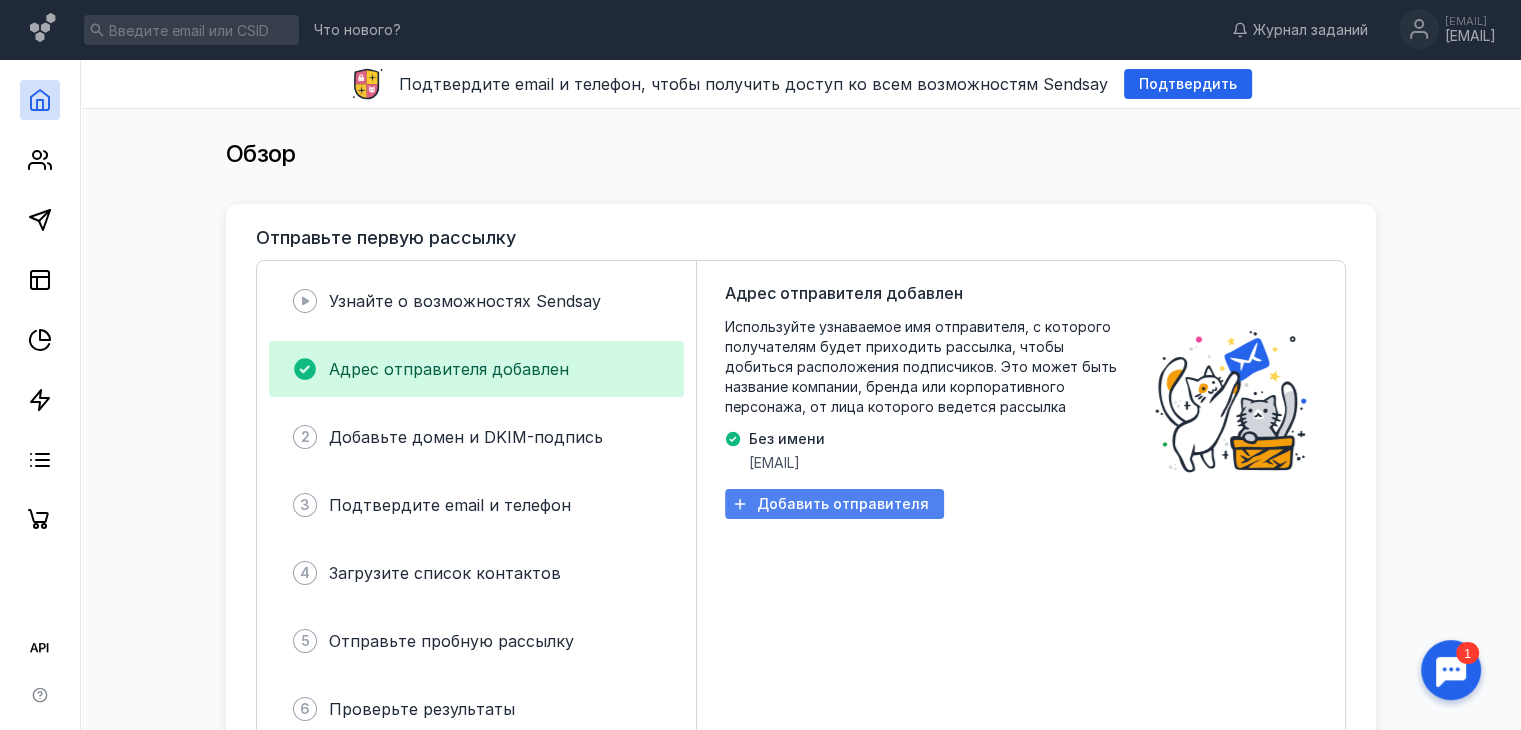 click on "Добавить отправителя" at bounding box center (843, 504) 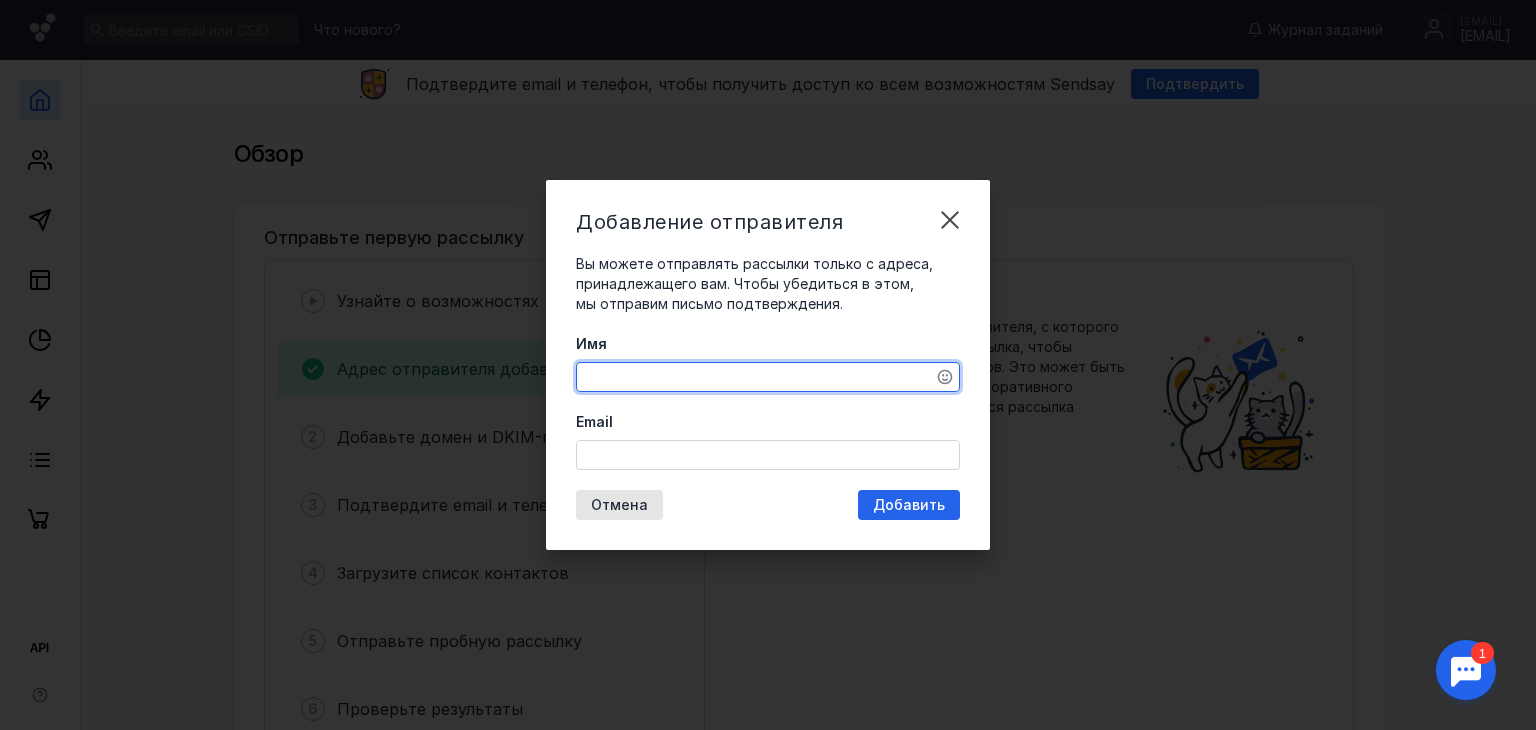 click on "Имя" at bounding box center [768, 377] 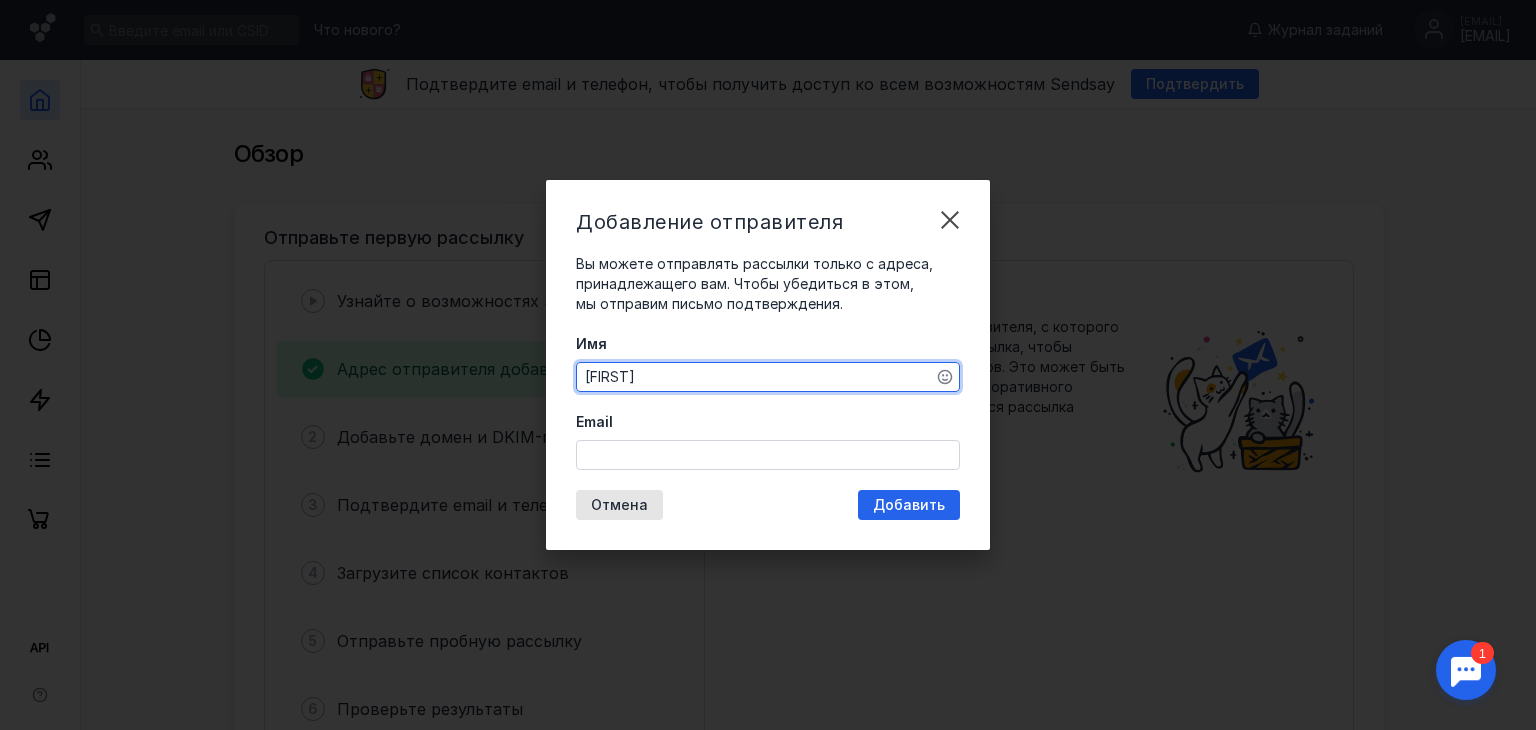 type on "[FIRST]" 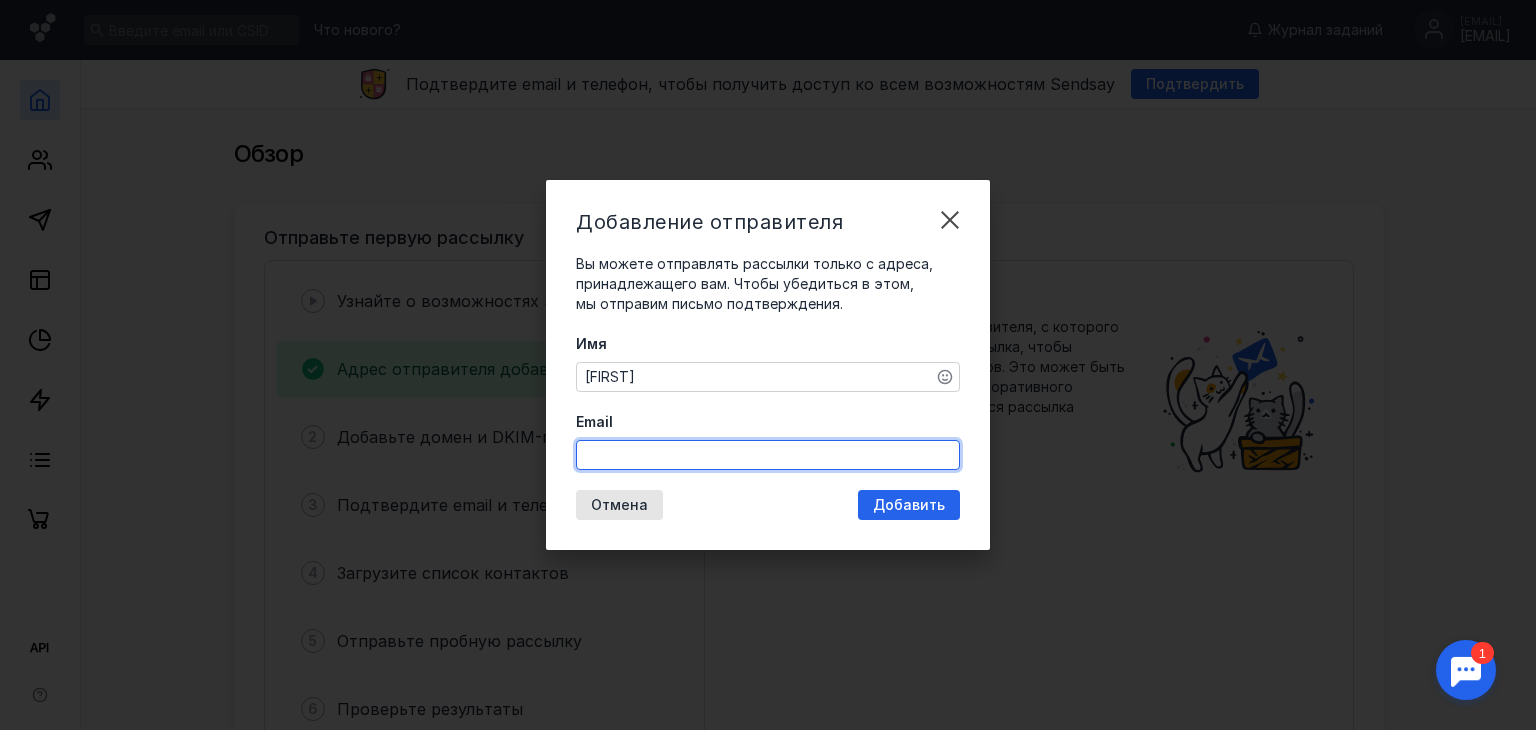 click on "Email" at bounding box center [768, 455] 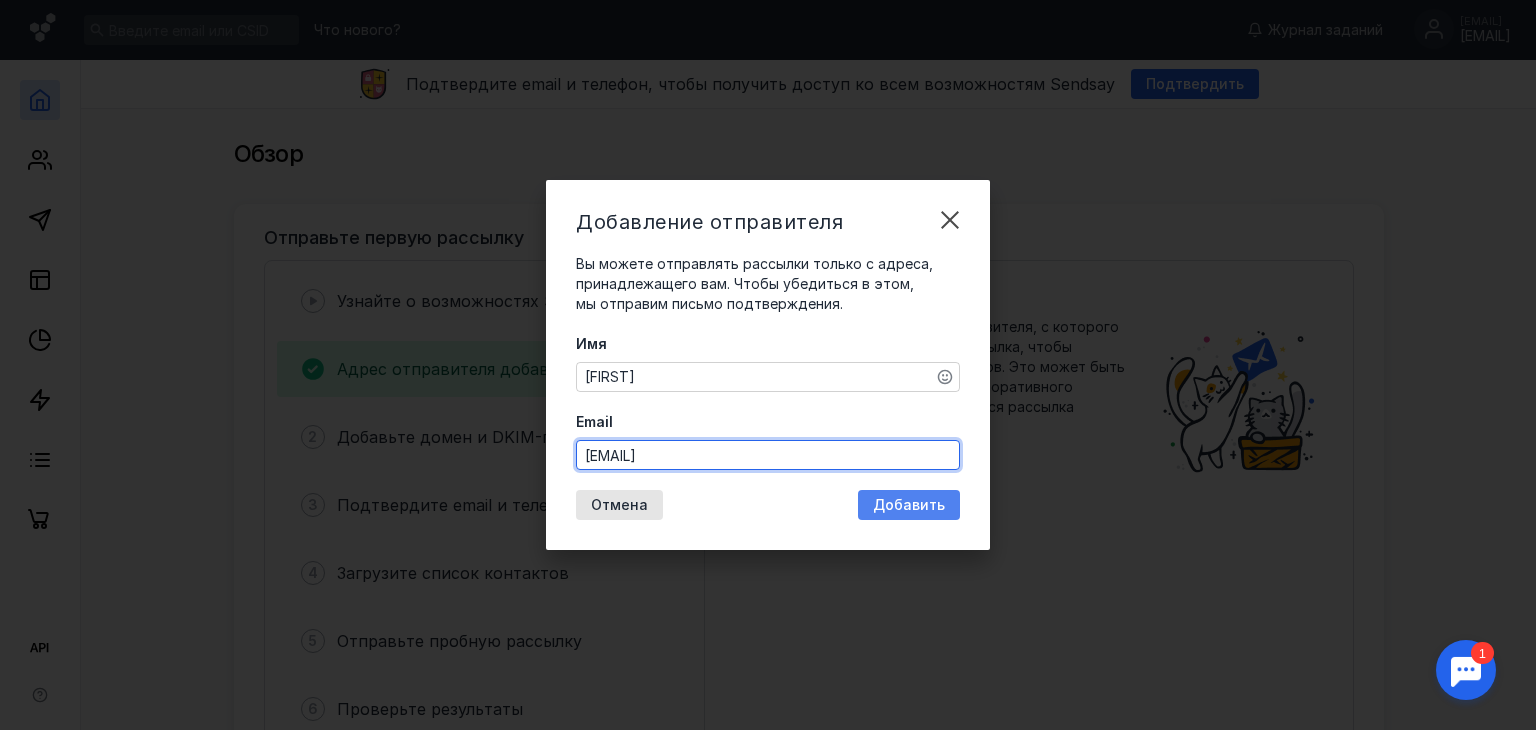 type on "[EMAIL]" 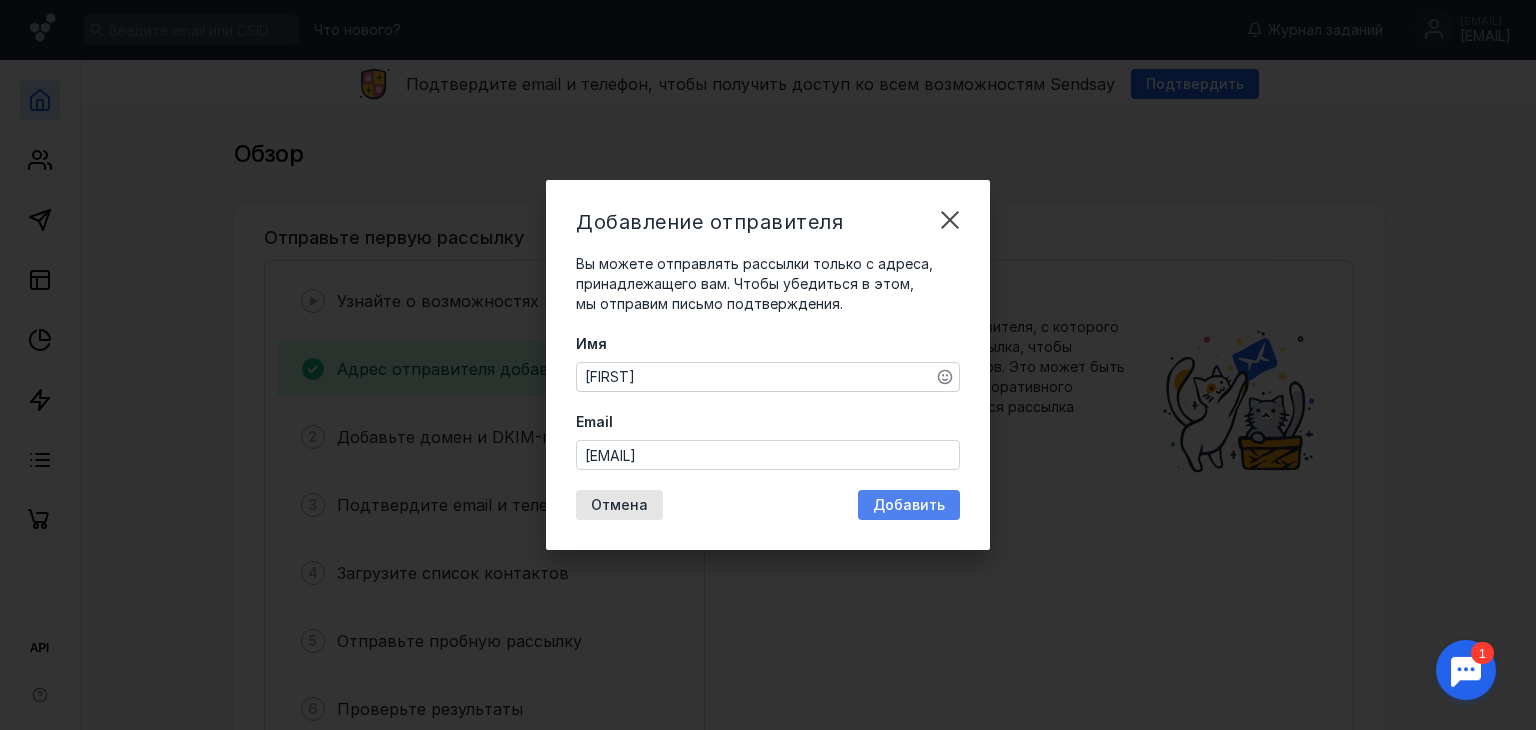 click on "Добавить" at bounding box center [909, 505] 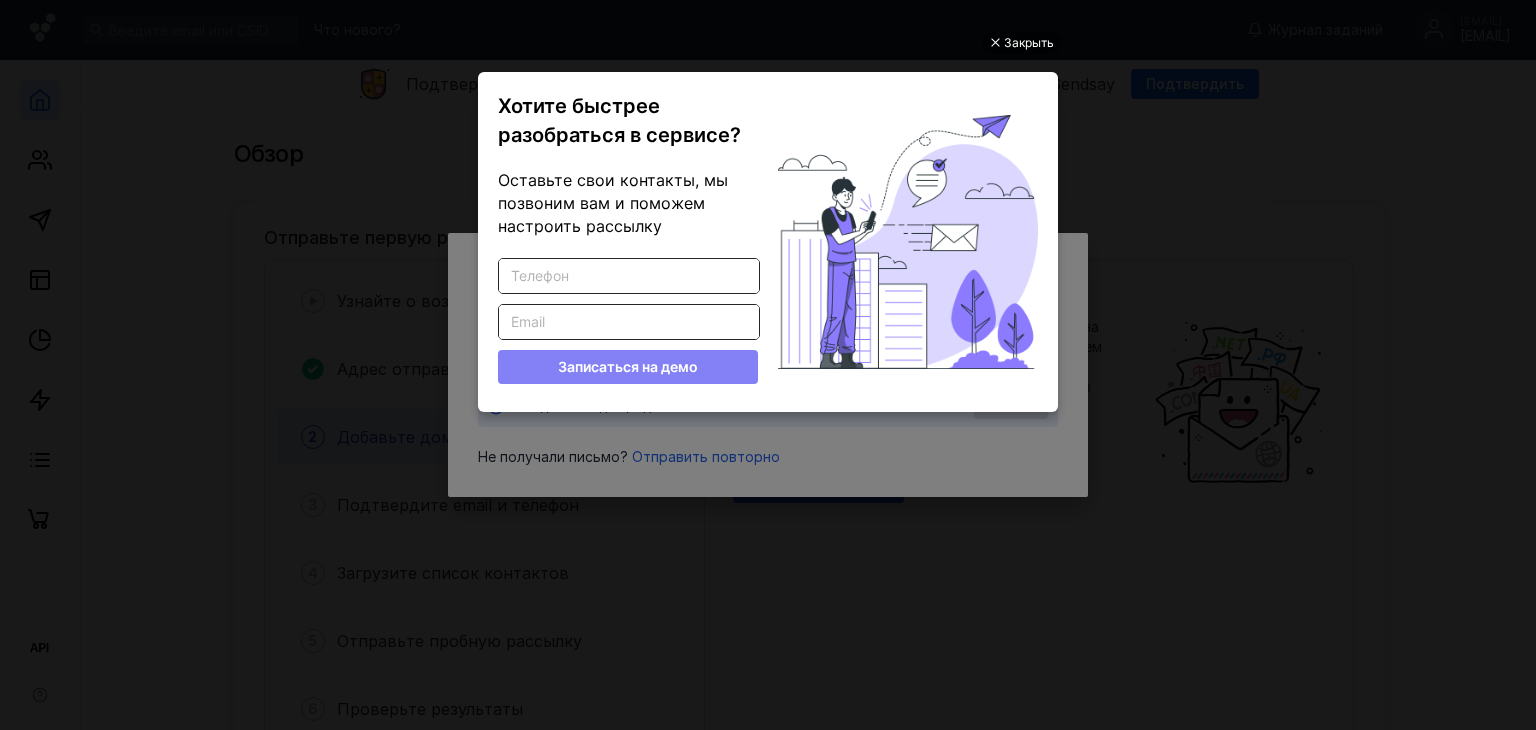 scroll, scrollTop: 0, scrollLeft: 0, axis: both 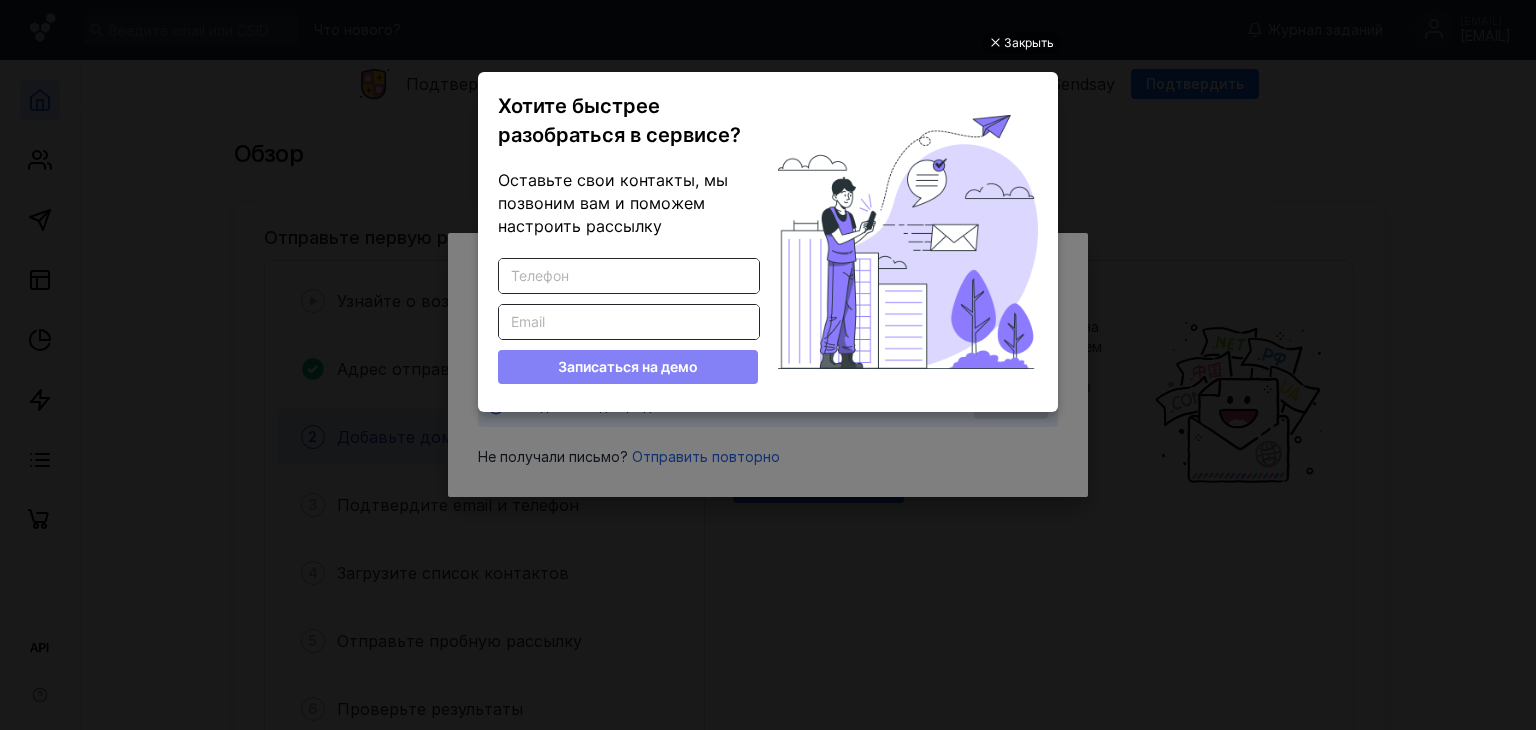 click on "Введите корректный телефон" at bounding box center [629, 276] 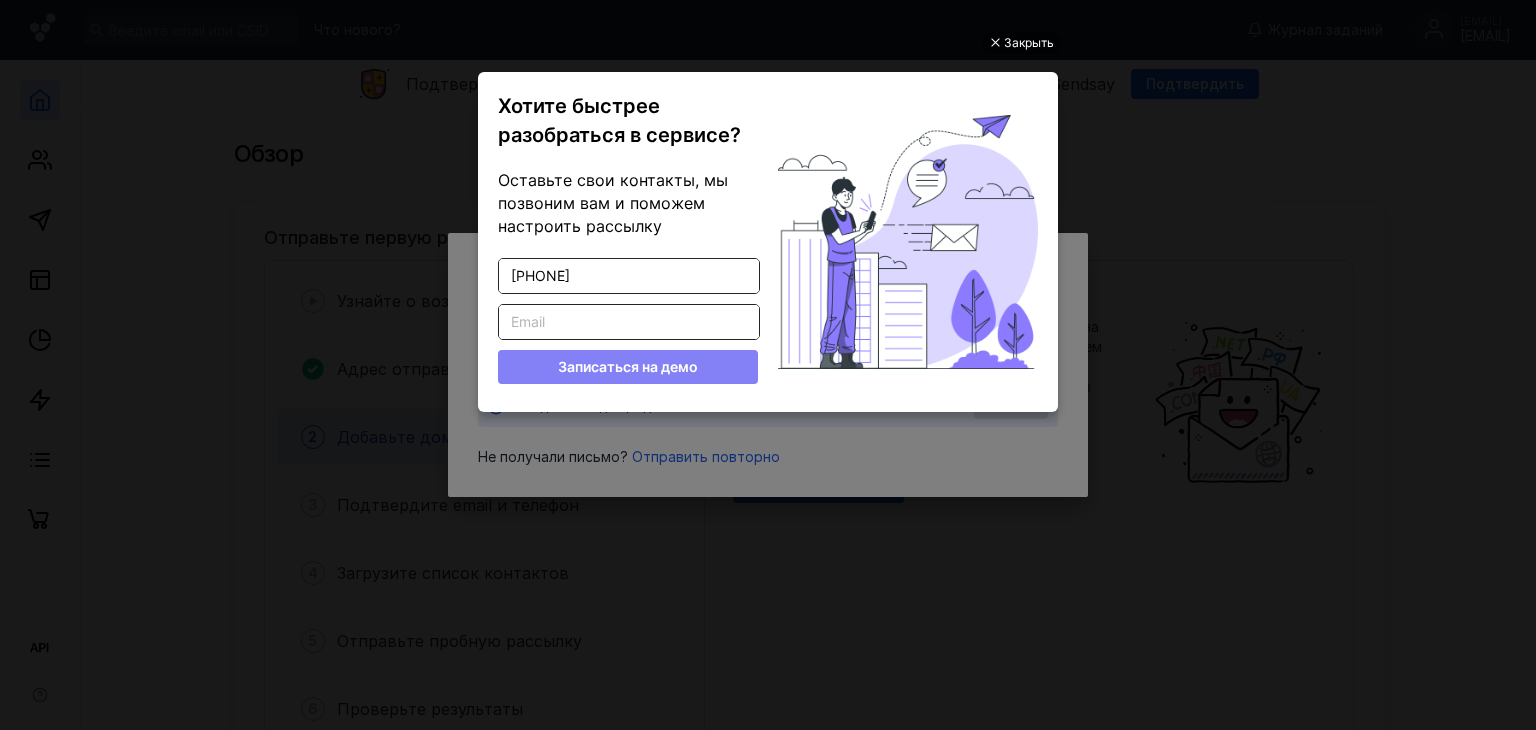 type on "[PHONE]" 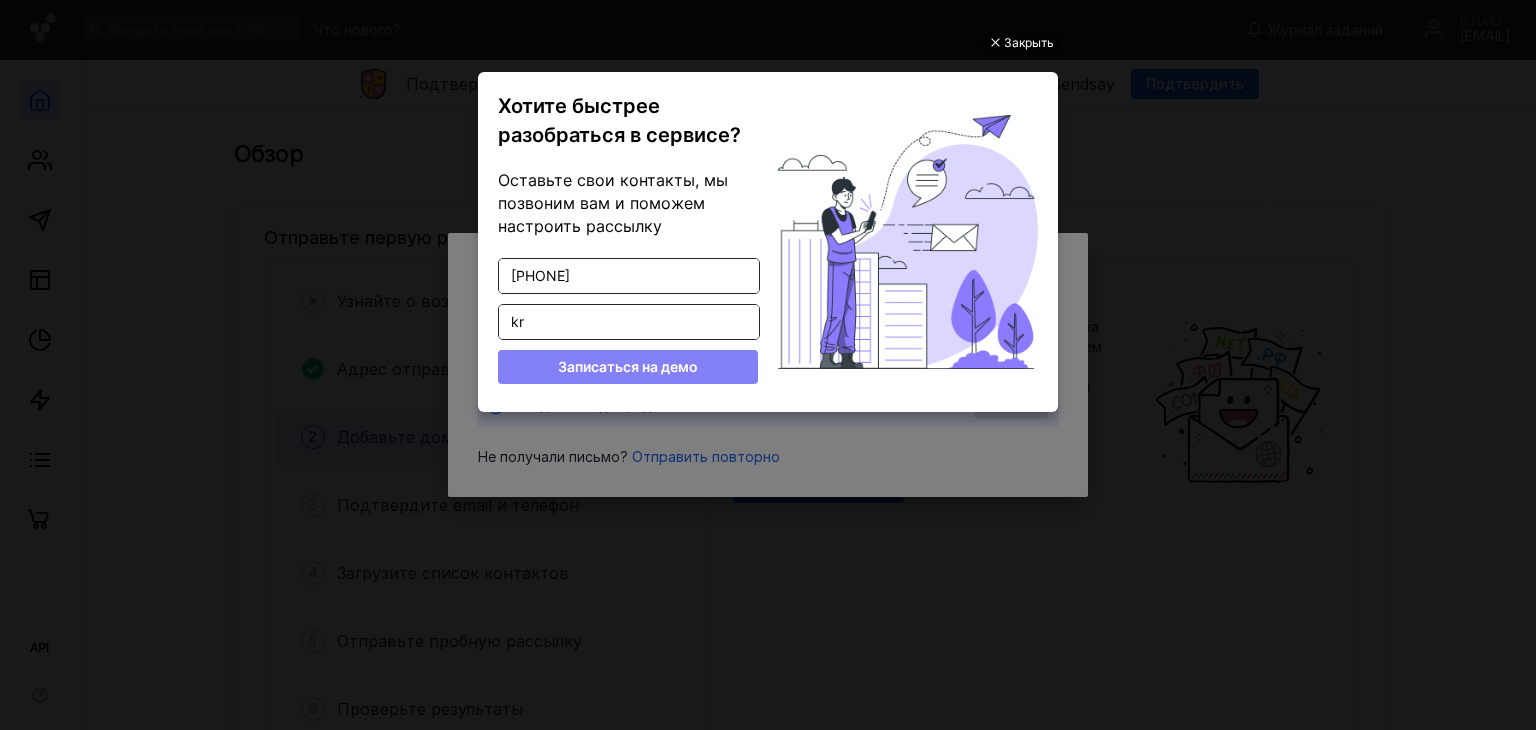 type on "k" 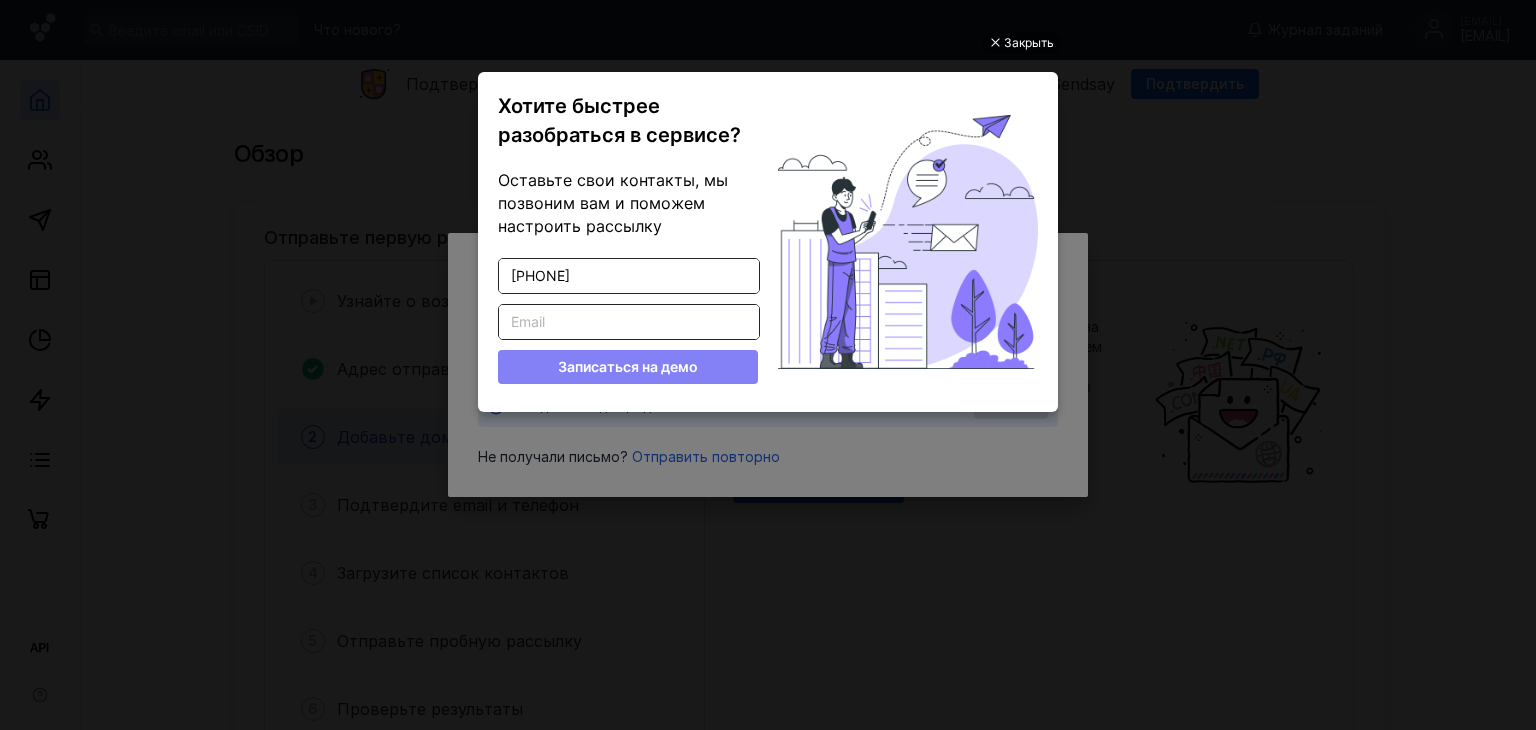 type on "ь" 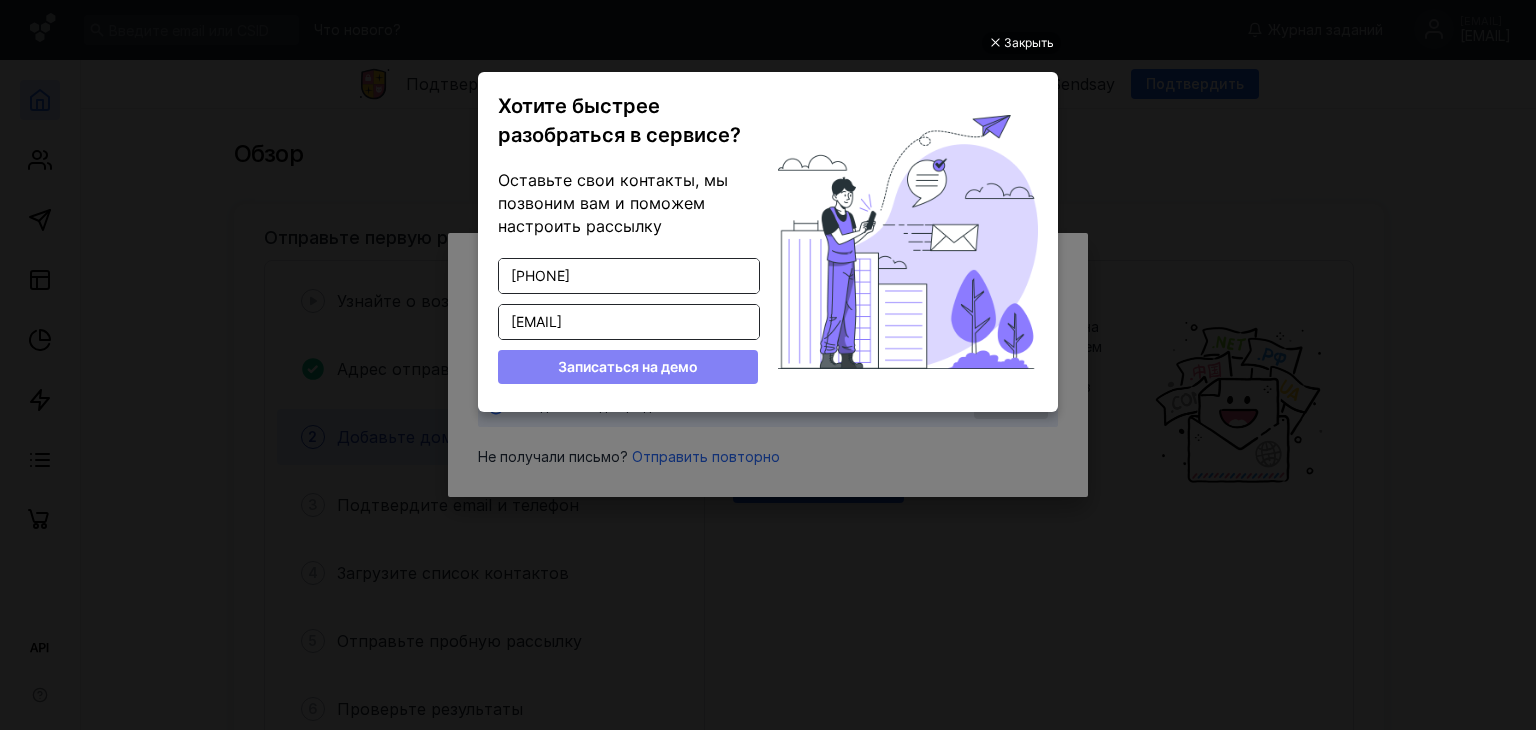 type on "[EMAIL]" 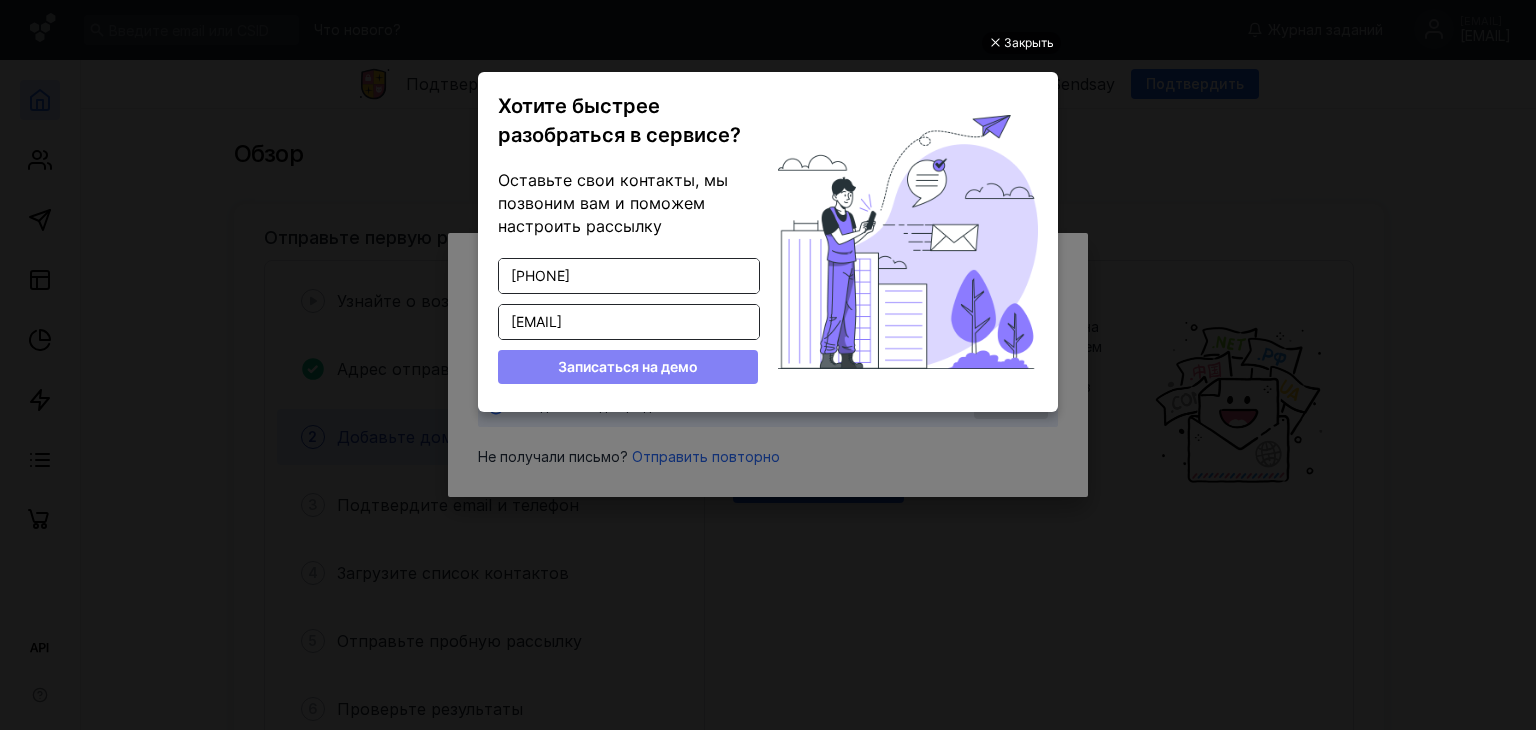 click on "Закрыть" at bounding box center (1029, 43) 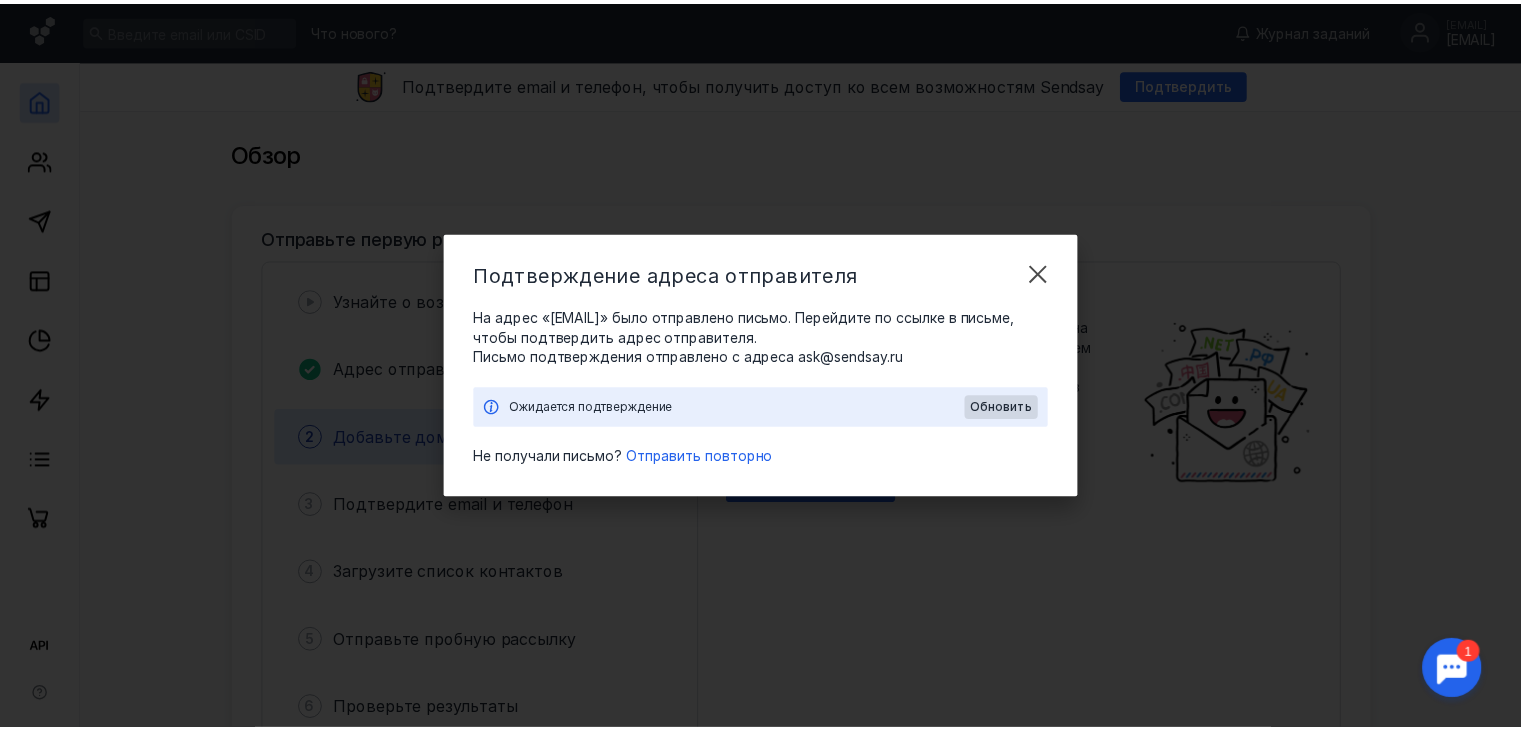 scroll, scrollTop: 0, scrollLeft: 0, axis: both 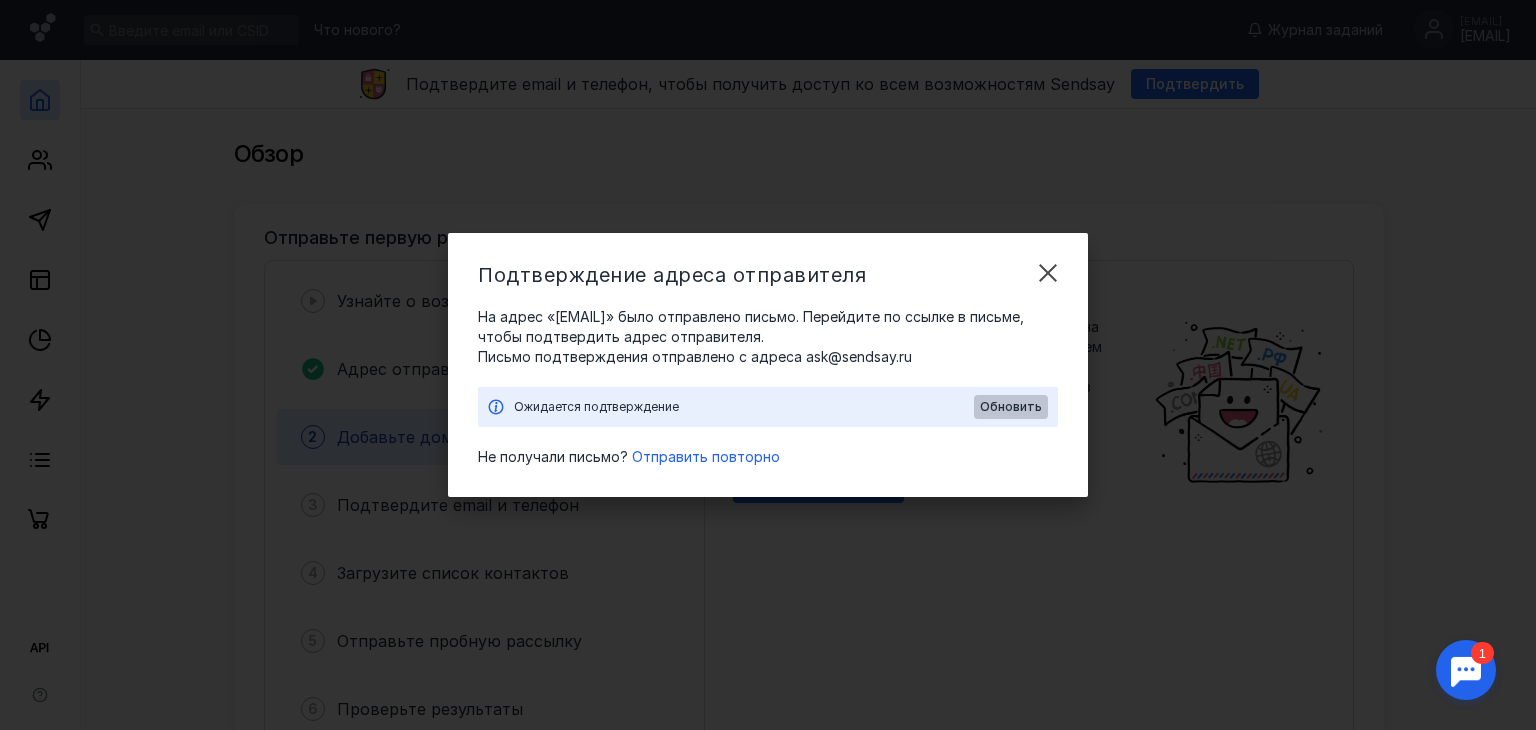 click on "Обновить" at bounding box center (1011, 407) 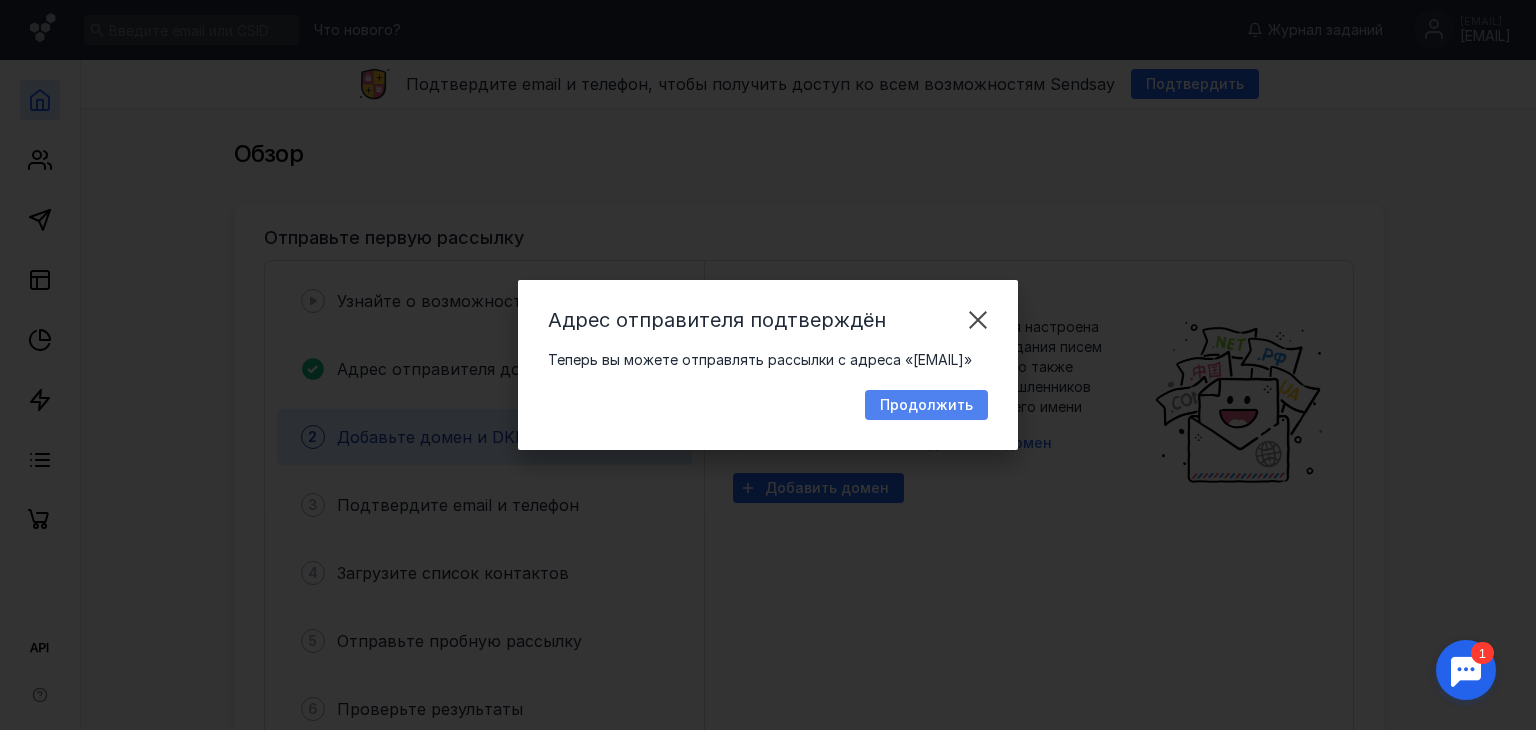 click on "Продолжить" at bounding box center [926, 405] 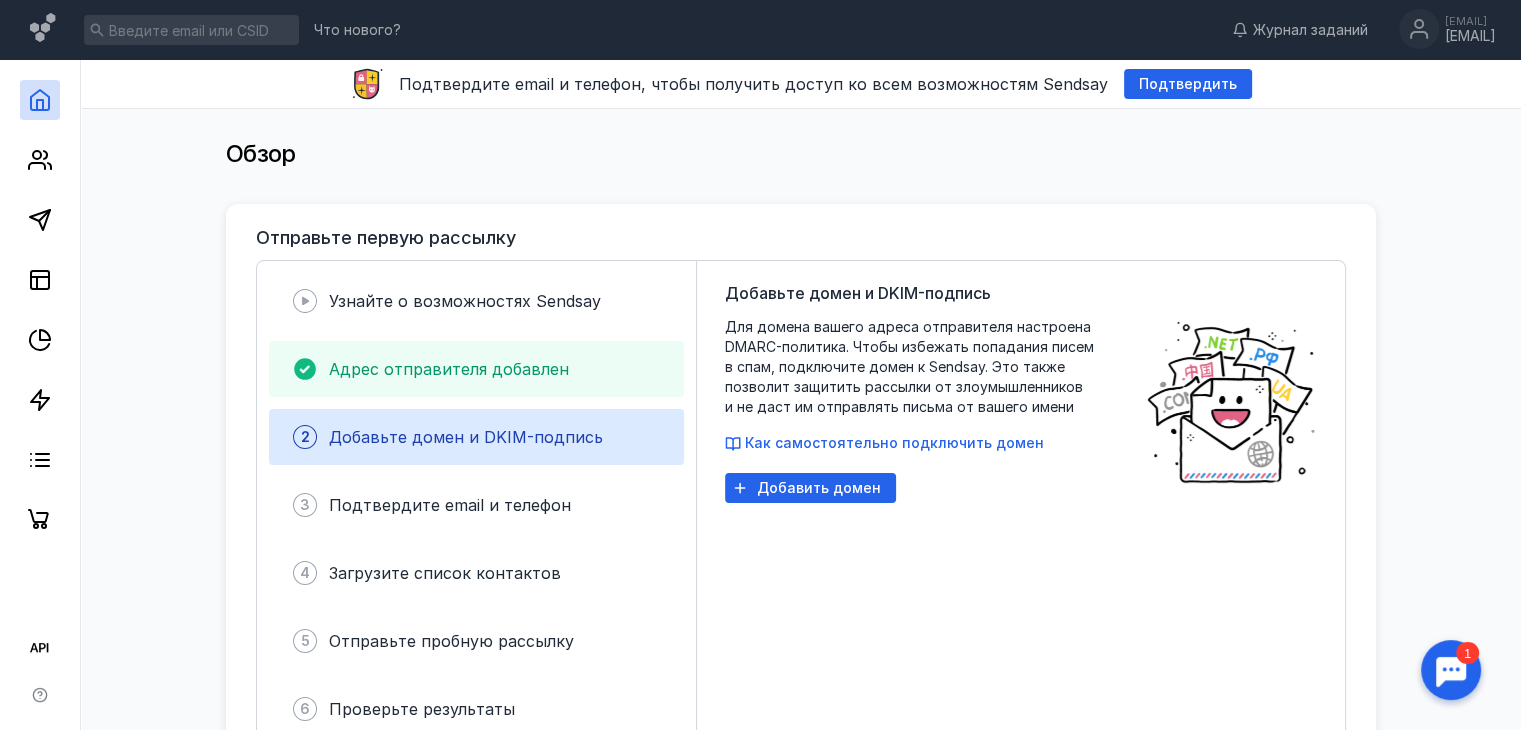 click on "Адрес отправителя добавлен" at bounding box center (476, 369) 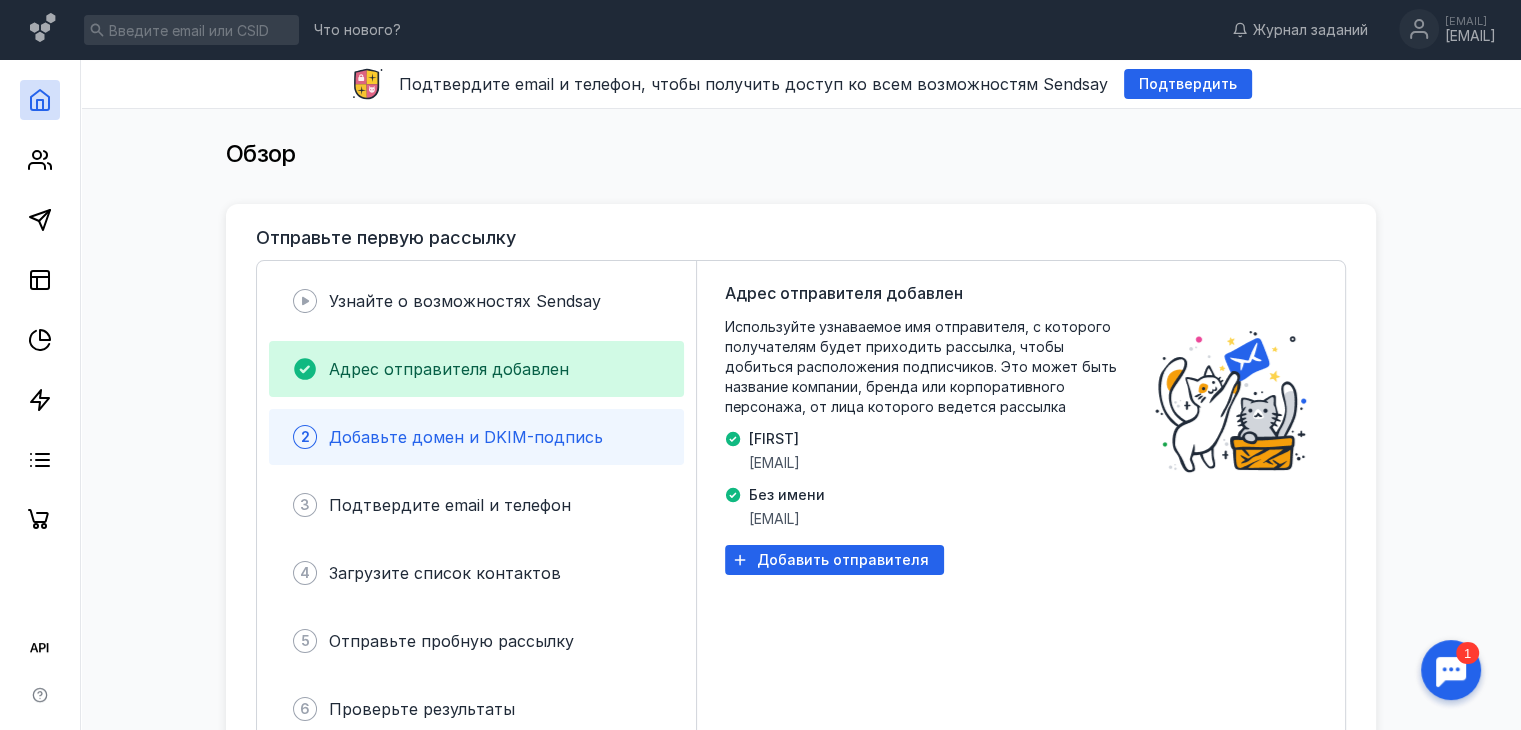 click on "Добавьте домен и DKIM-подпись" at bounding box center [466, 437] 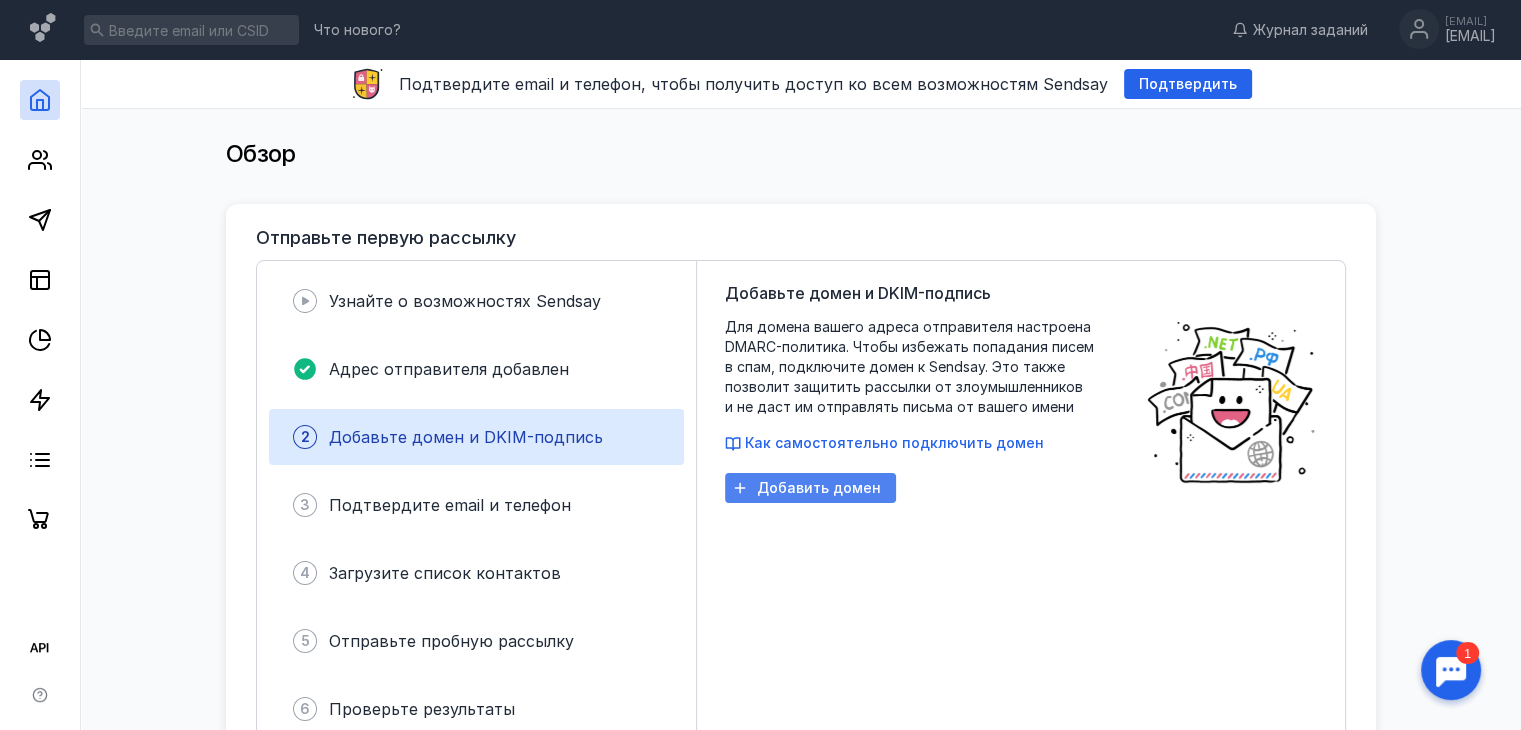 click on "Добавить домен" at bounding box center (819, 488) 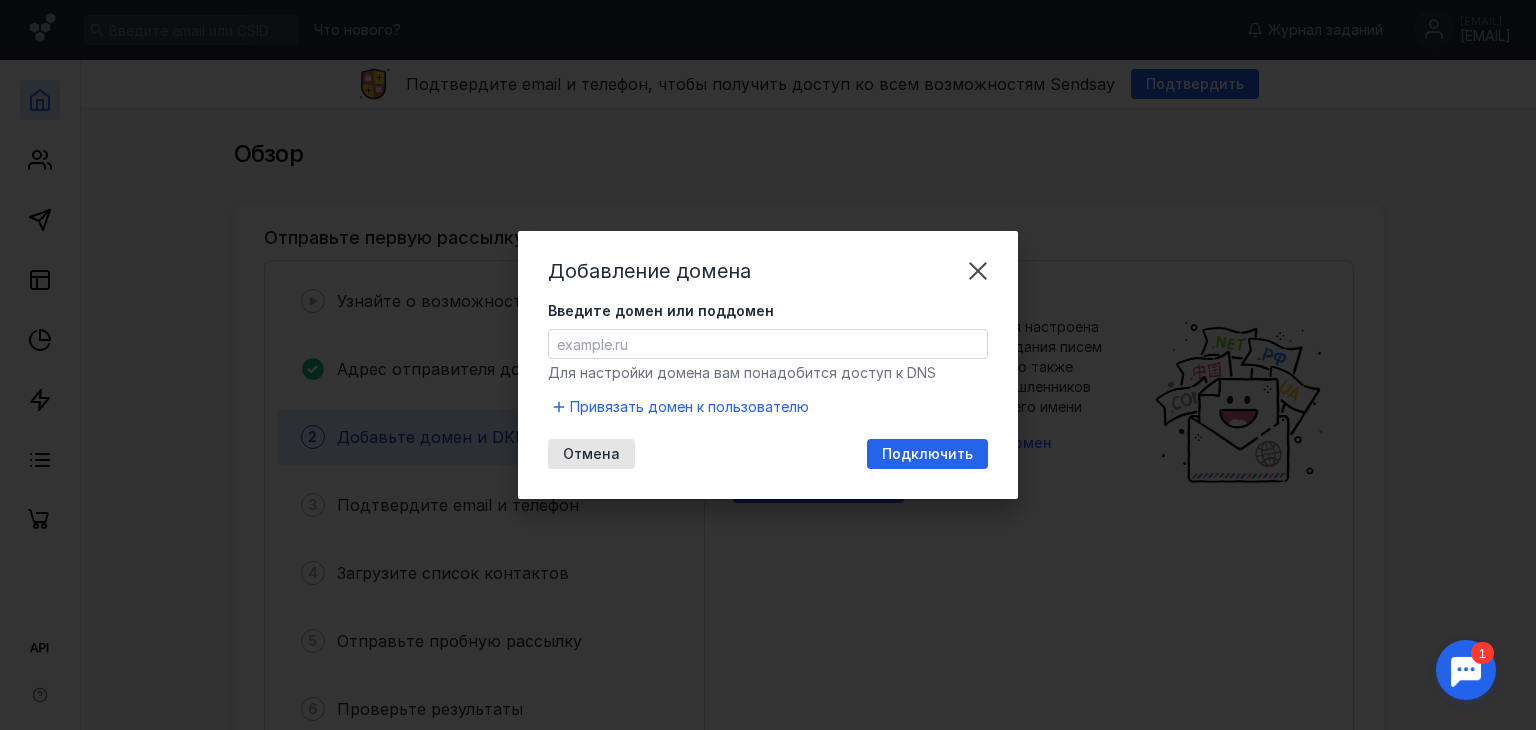 click on "Введите домен или поддомен" at bounding box center [768, 344] 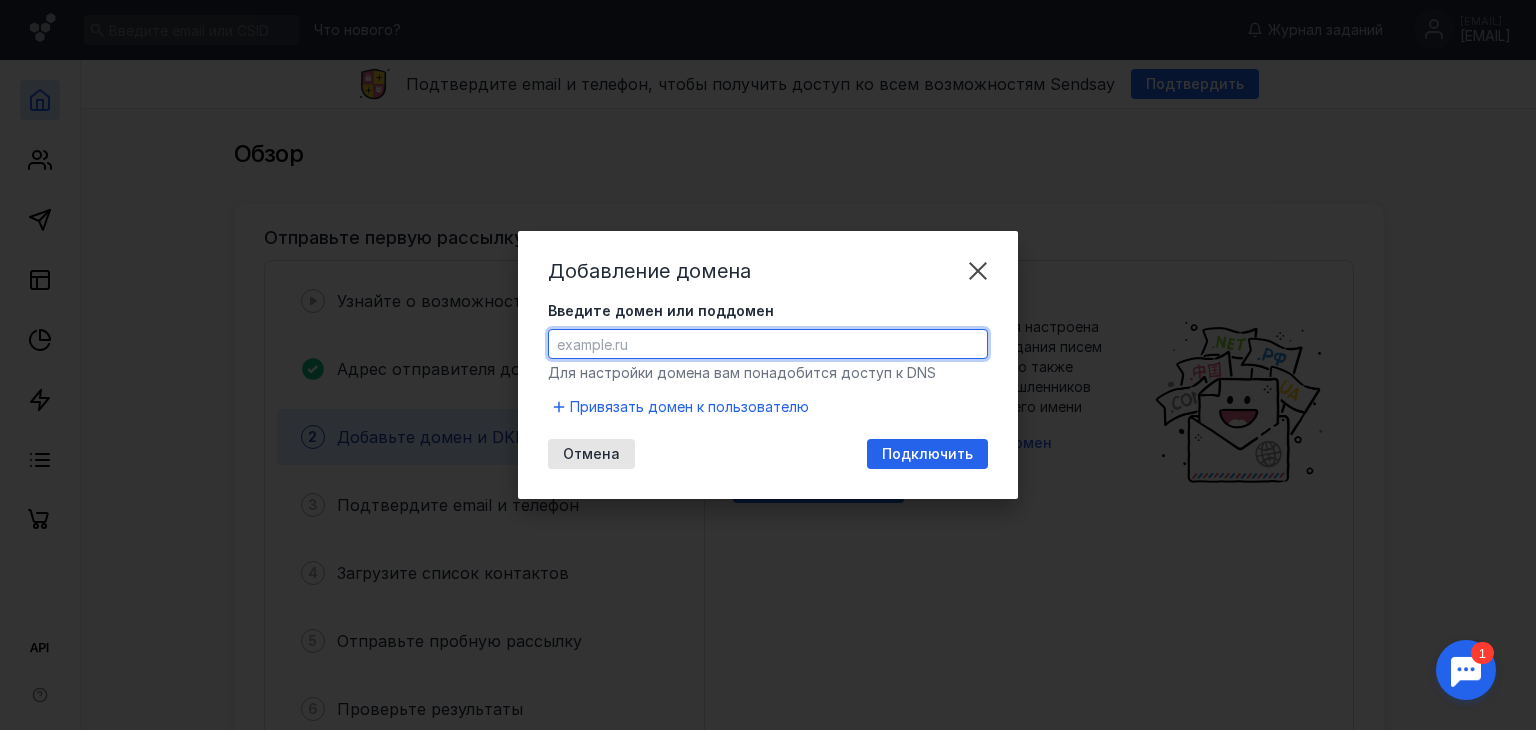 type on """ 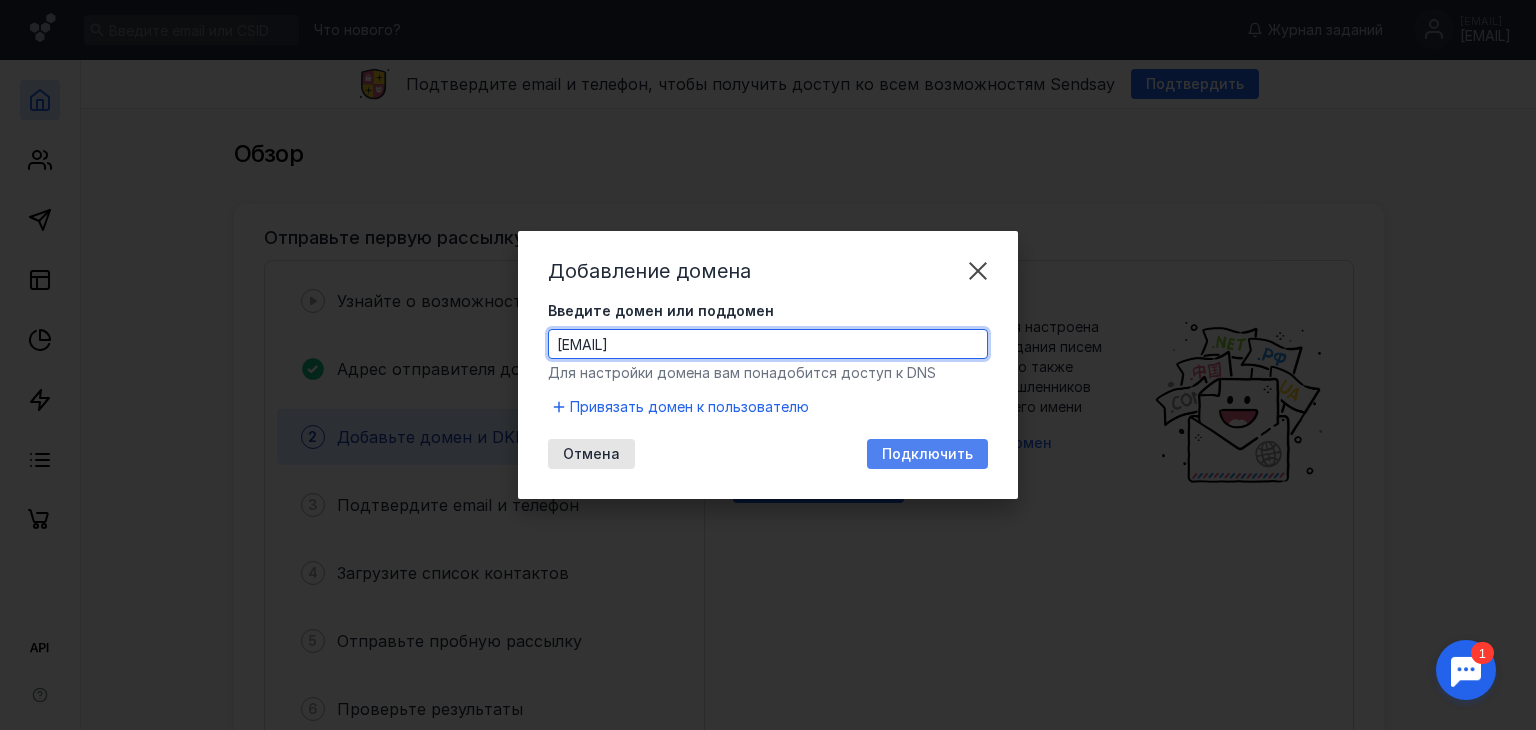 click on "Подключить" at bounding box center (927, 454) 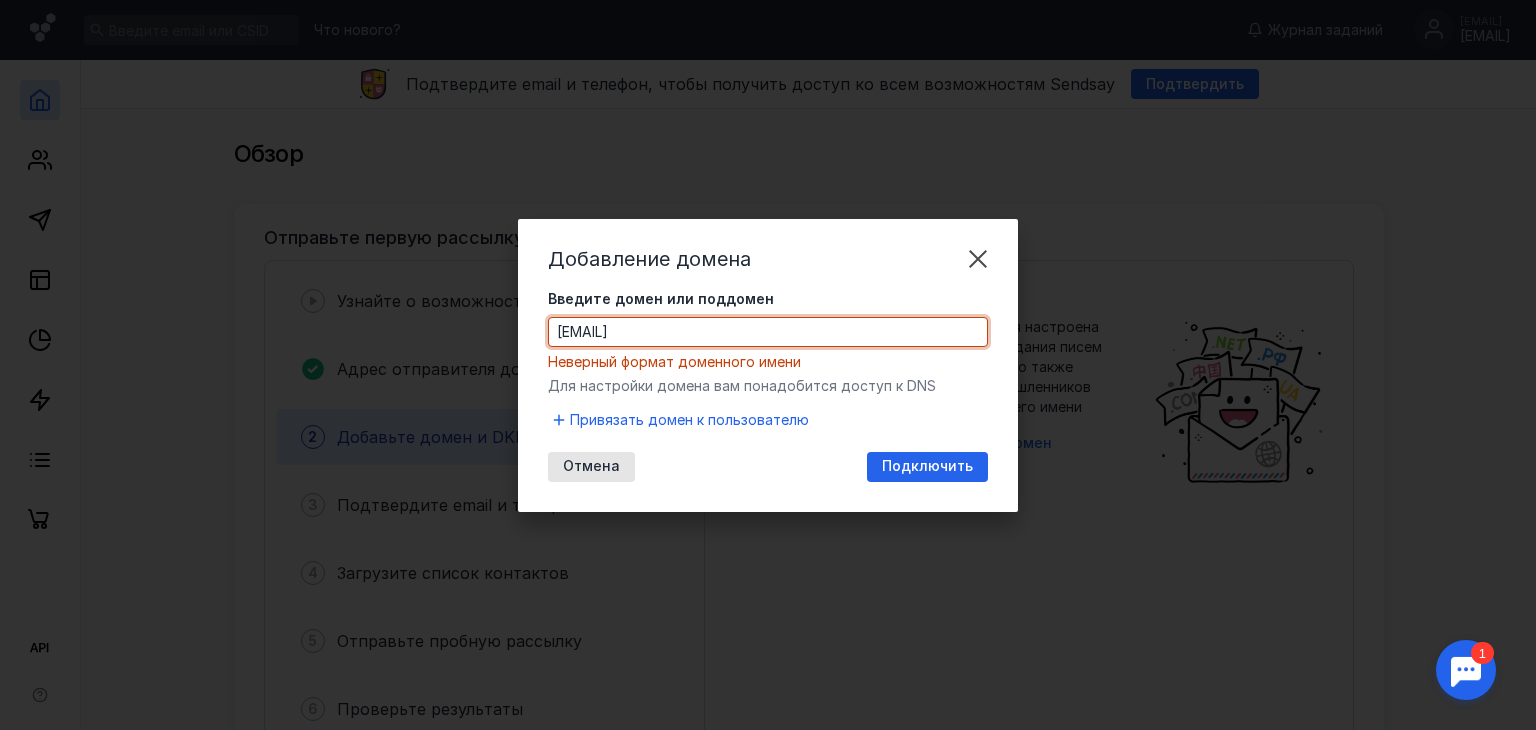 click on "[EMAIL]" at bounding box center (768, 332) 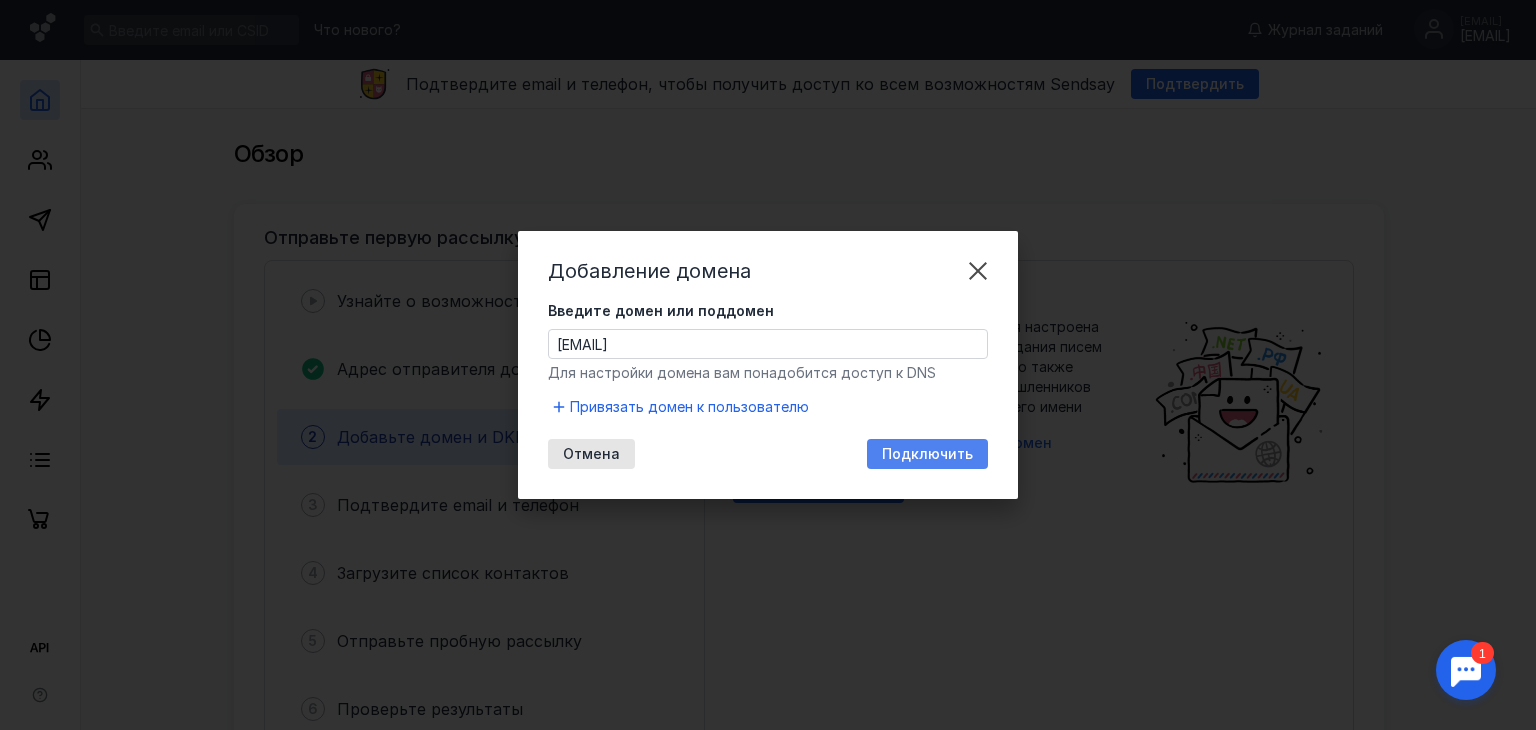 click on "Подключить" at bounding box center [927, 454] 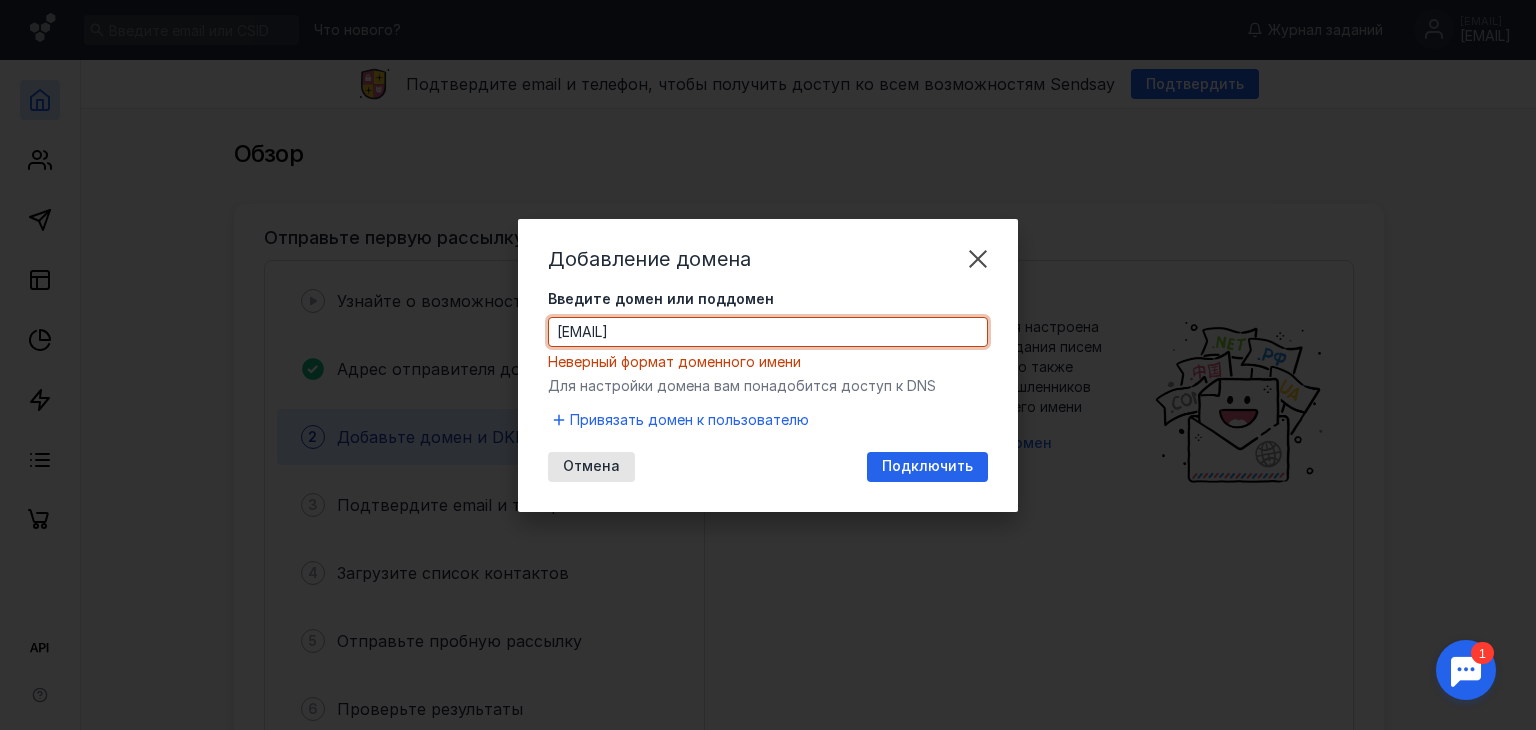 drag, startPoint x: 635, startPoint y: 333, endPoint x: 480, endPoint y: 322, distance: 155.38983 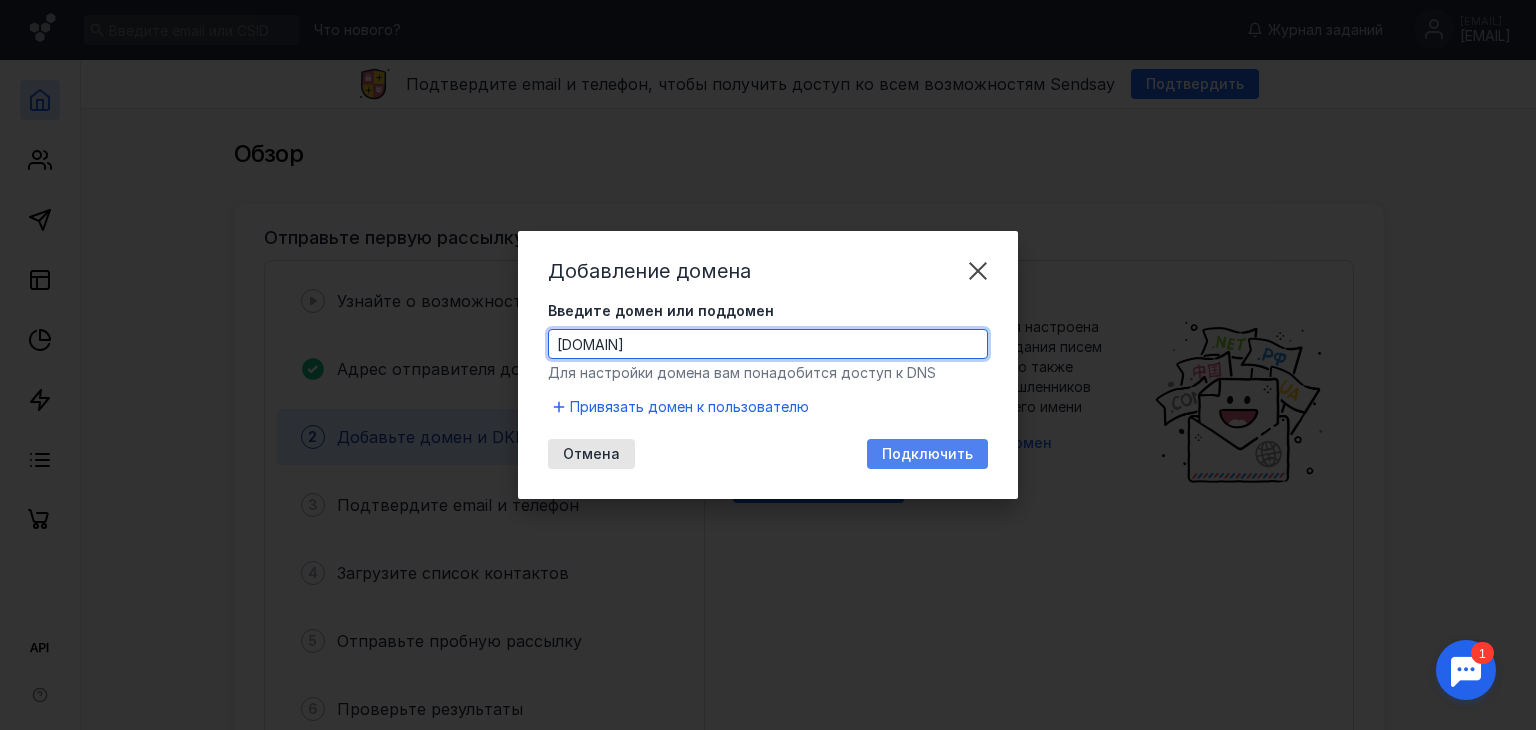 type on "[DOMAIN]" 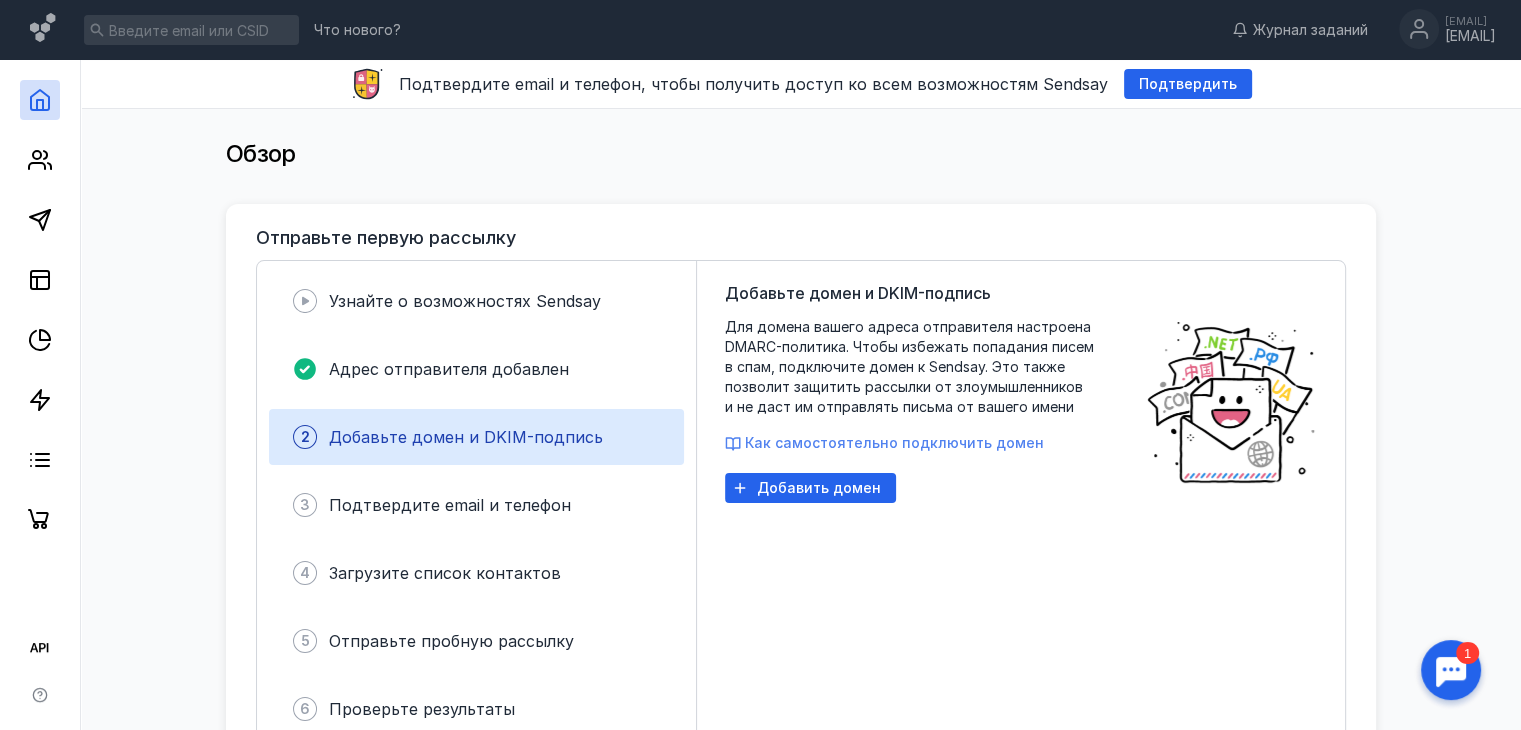 click on "Как самостоятельно подключить домен" at bounding box center (894, 442) 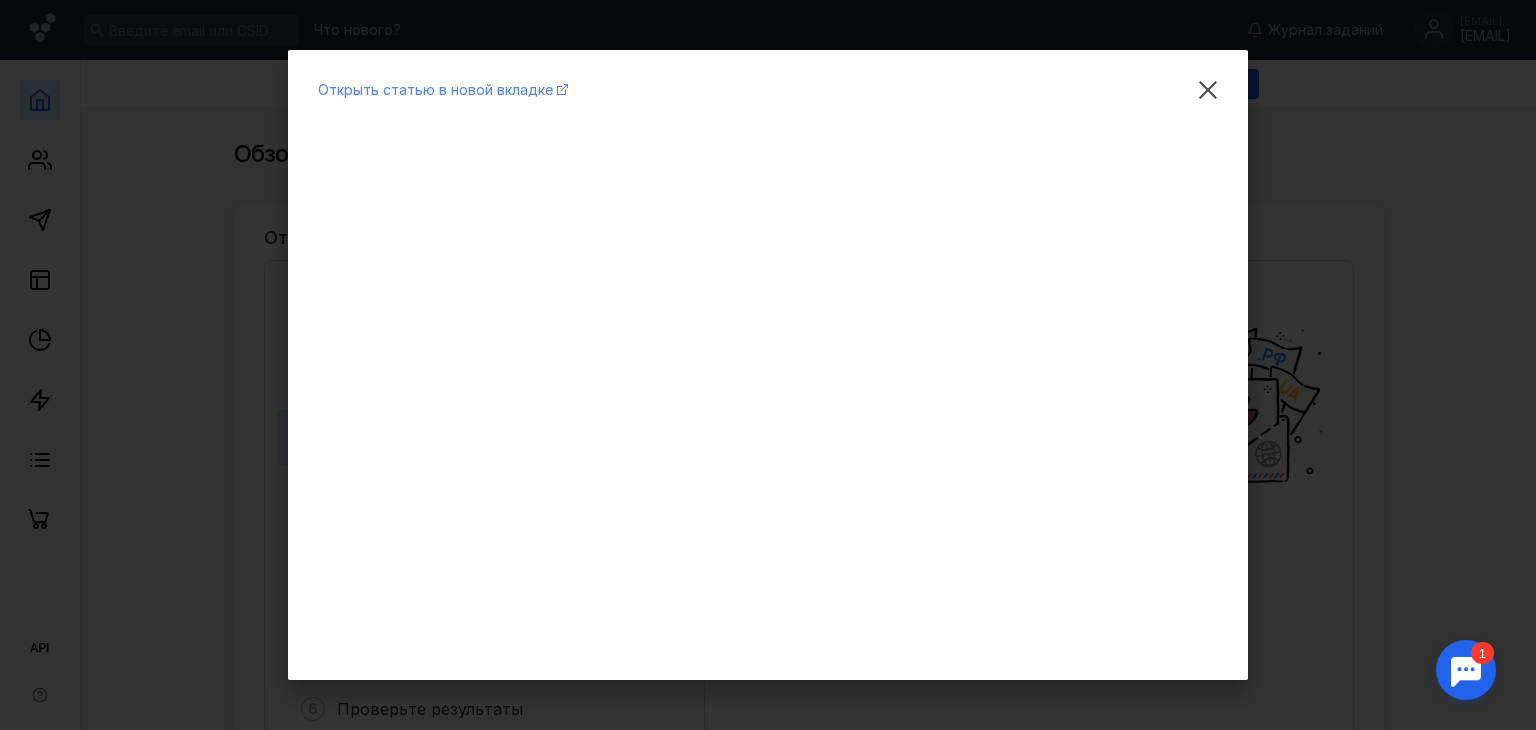 click on "Открыть статью в новой вкладке" at bounding box center [435, 89] 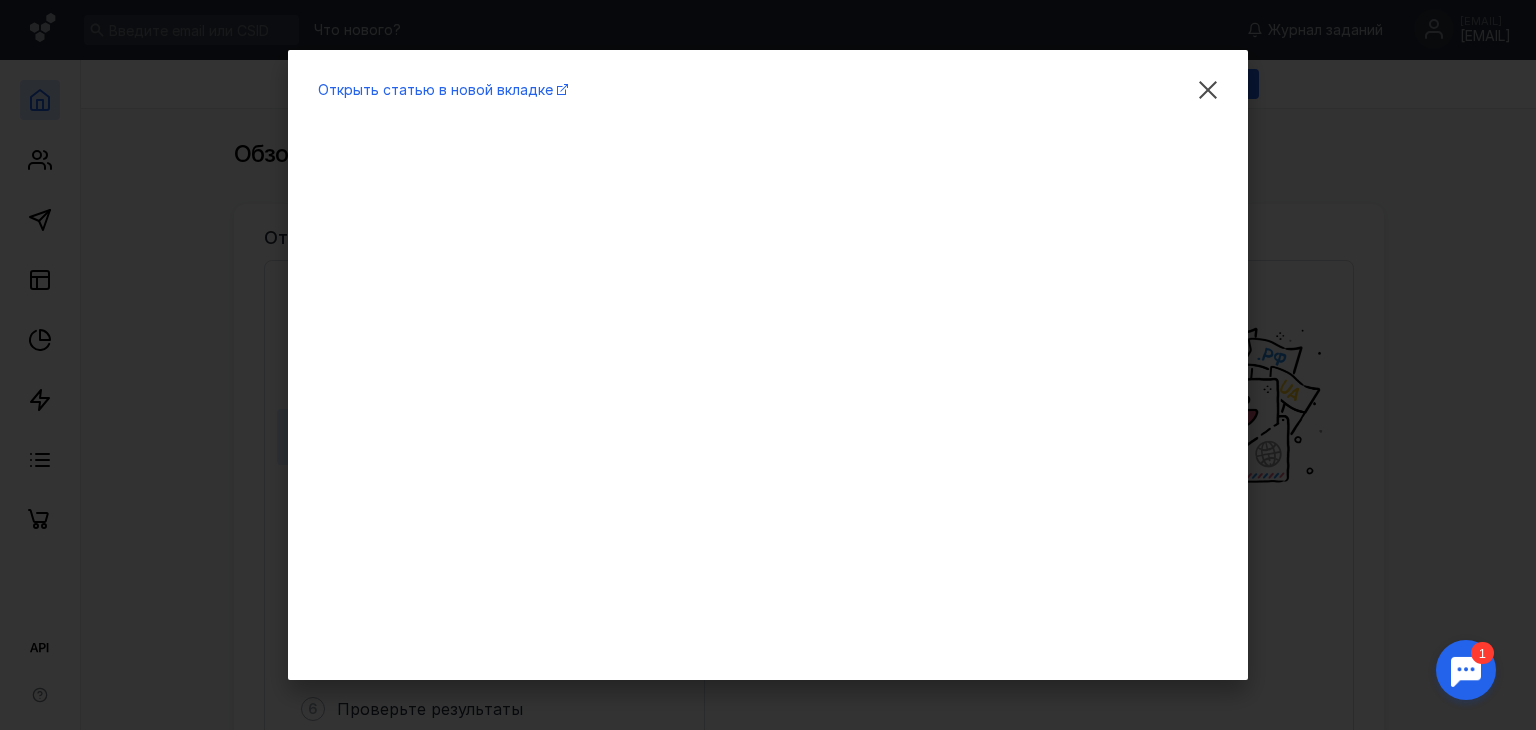 click on "Открыть статью в новой вкладке" at bounding box center (768, 365) 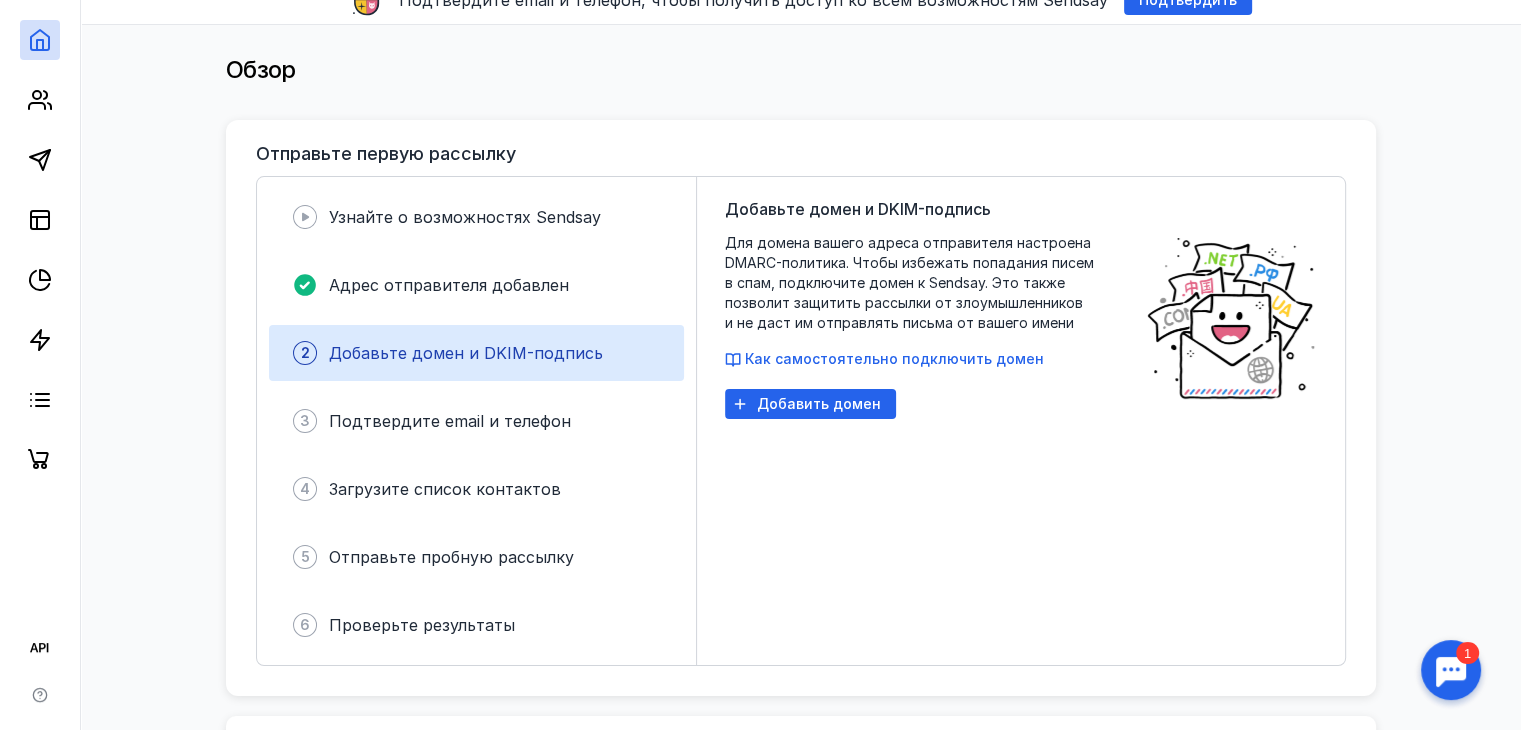 scroll, scrollTop: 85, scrollLeft: 0, axis: vertical 